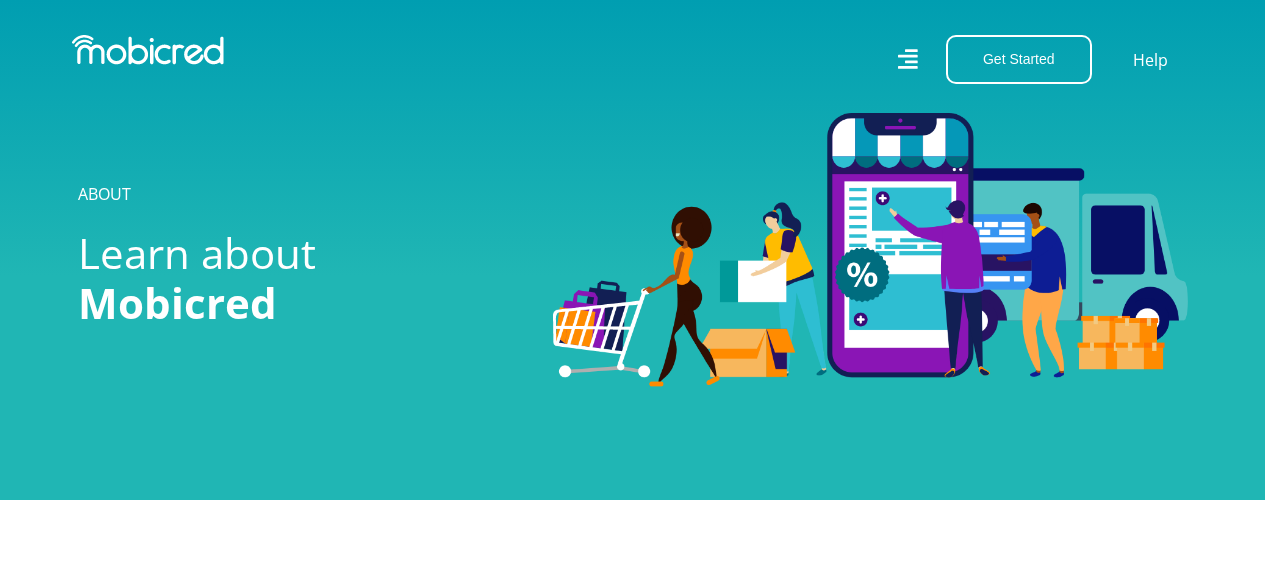 scroll, scrollTop: 0, scrollLeft: 0, axis: both 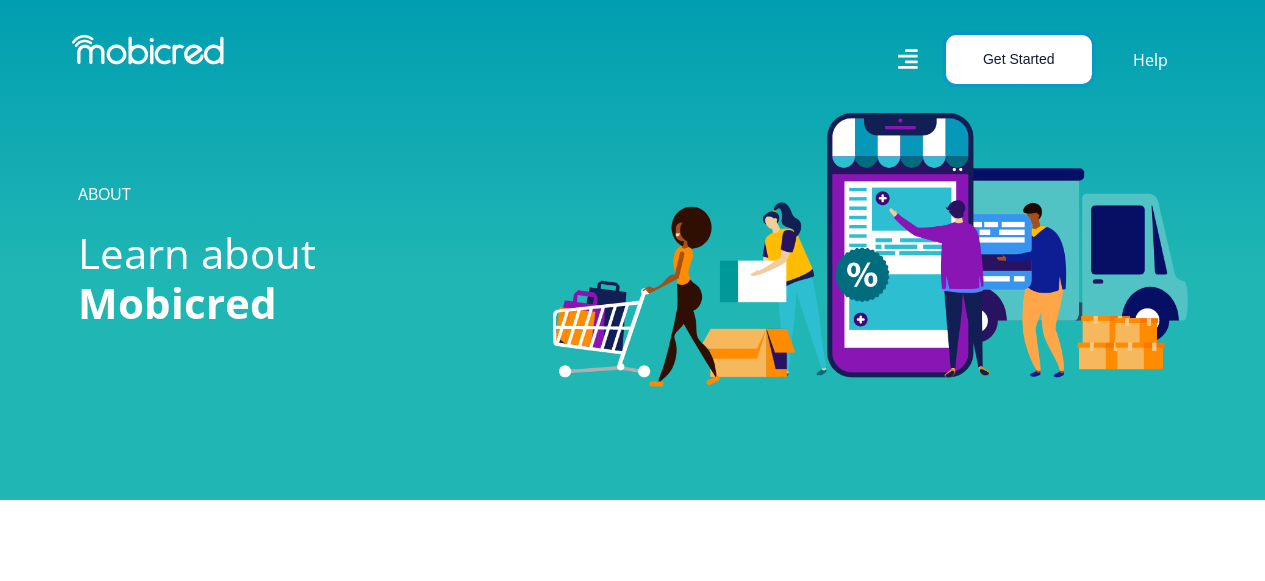 click on "Get Started" at bounding box center [1019, 59] 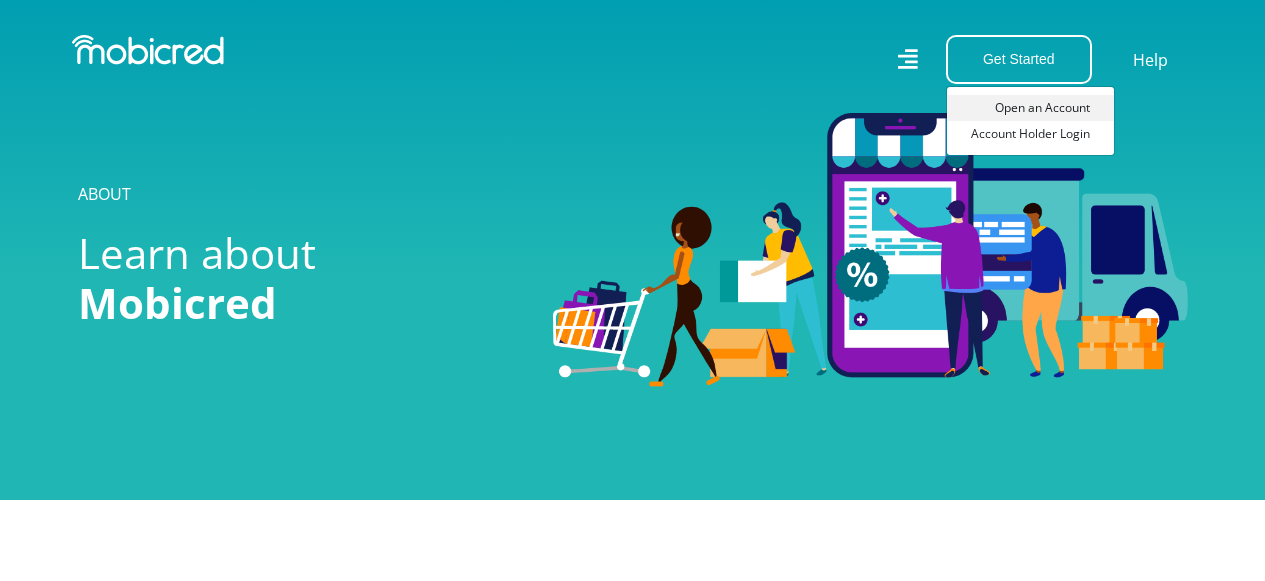 click on "Open an Account" at bounding box center (1030, 108) 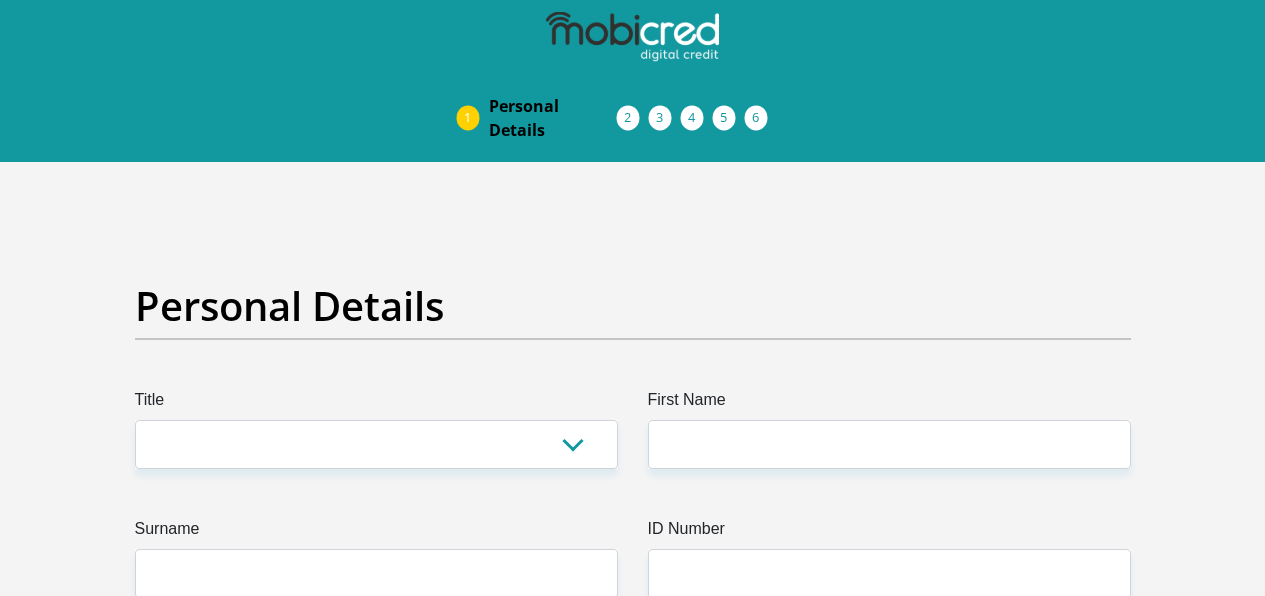scroll, scrollTop: 0, scrollLeft: 0, axis: both 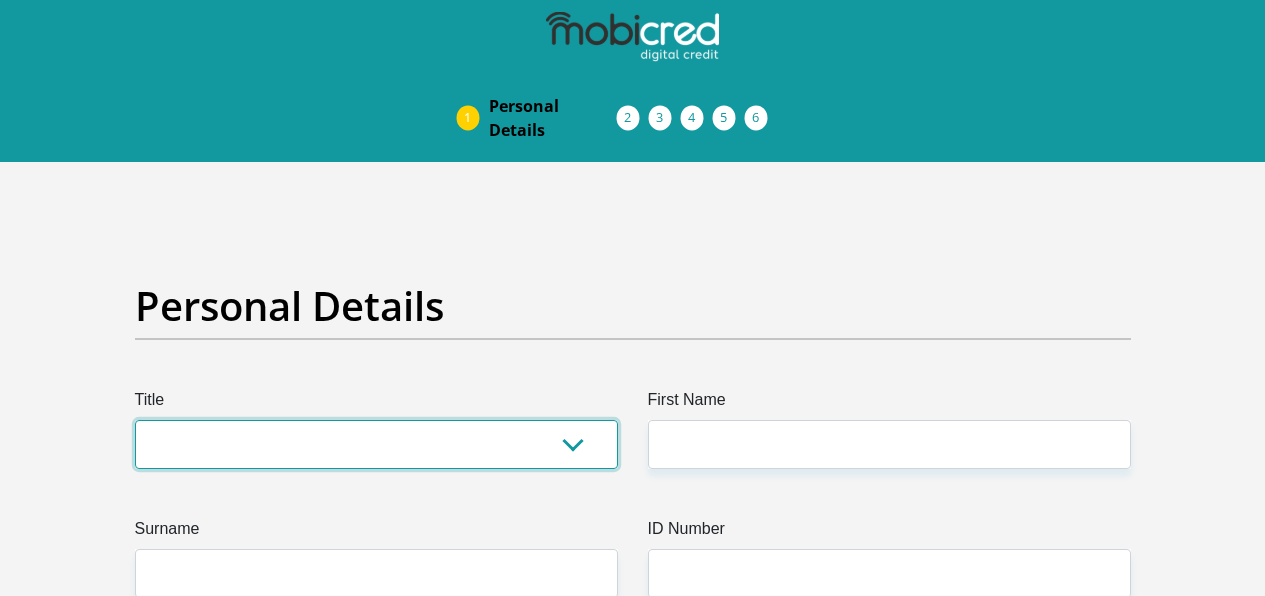 click on "Mr
Ms
Mrs
Dr
Other" at bounding box center [376, 444] 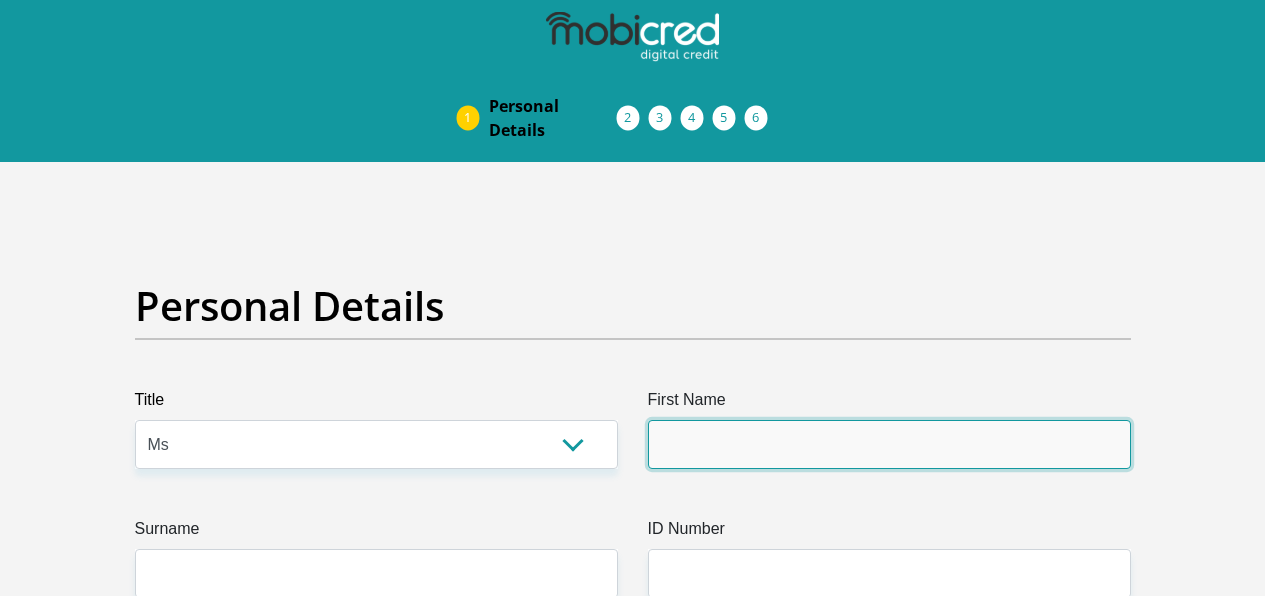 click on "First Name" at bounding box center (889, 444) 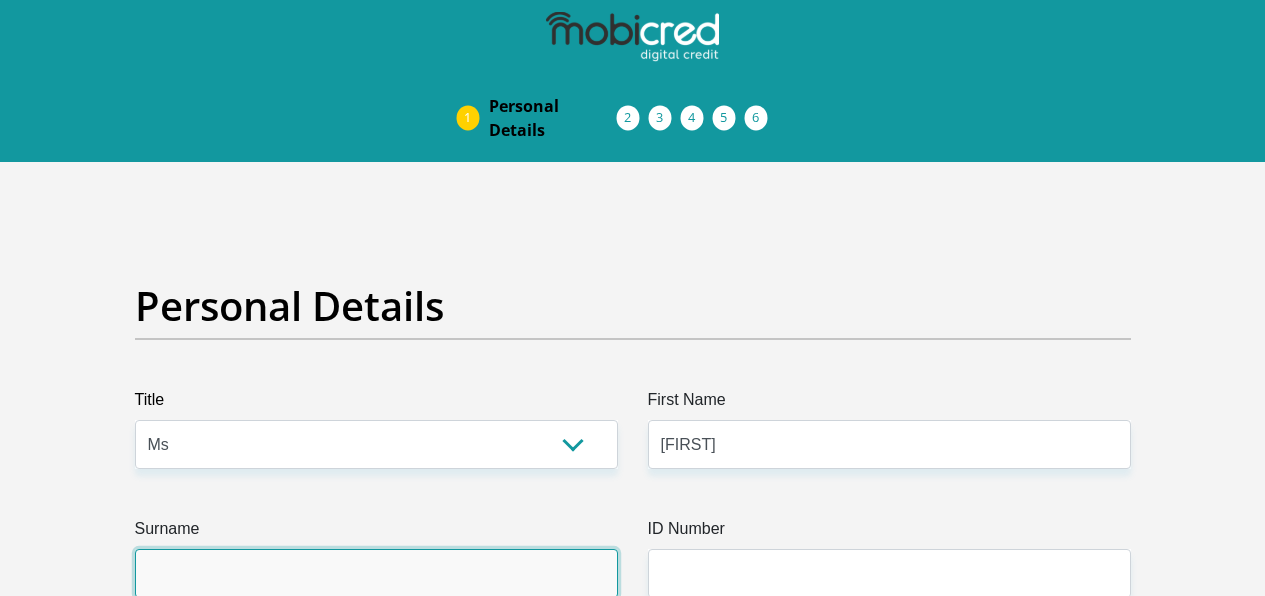 type on "[LAST]" 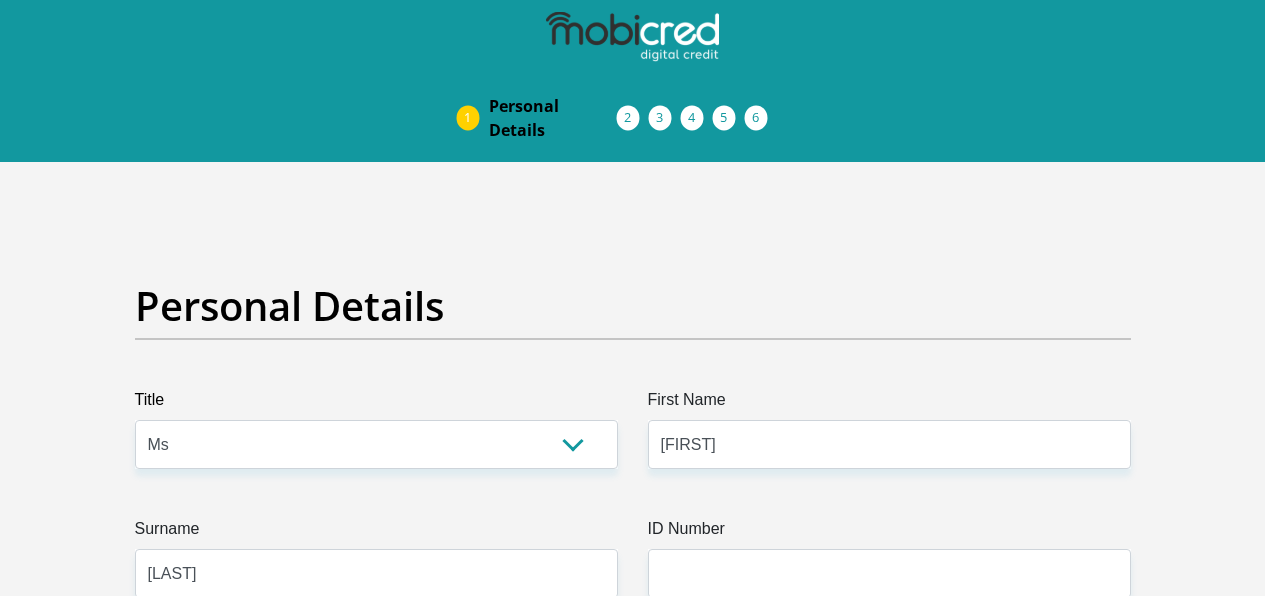 type on "[PHONE]" 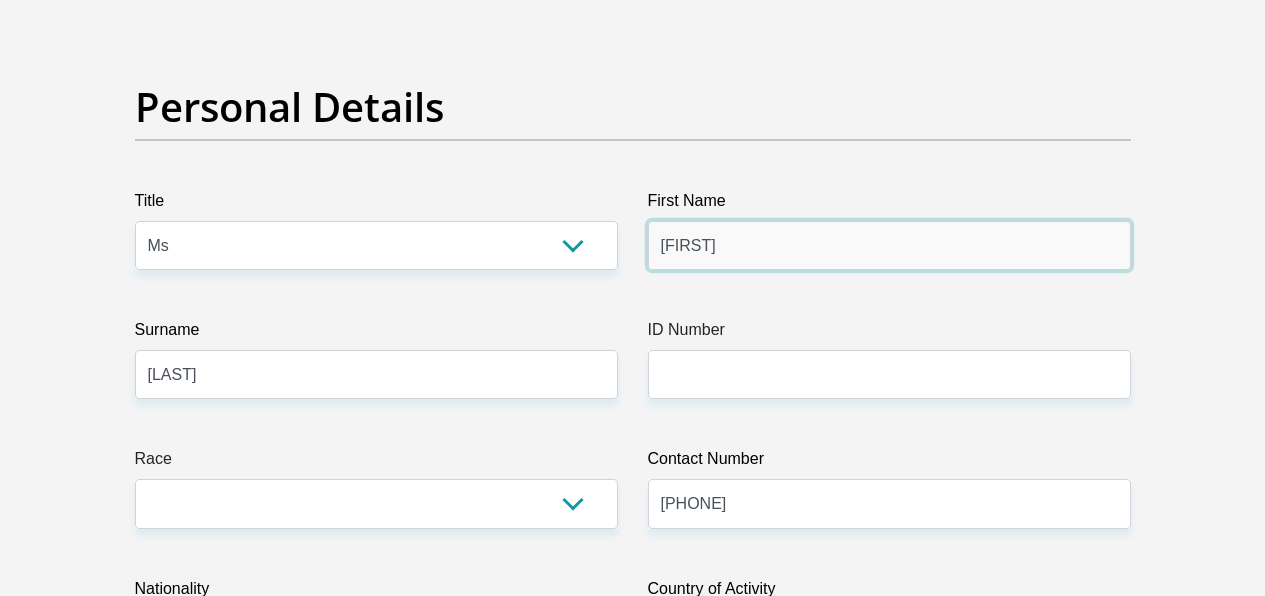 scroll, scrollTop: 206, scrollLeft: 0, axis: vertical 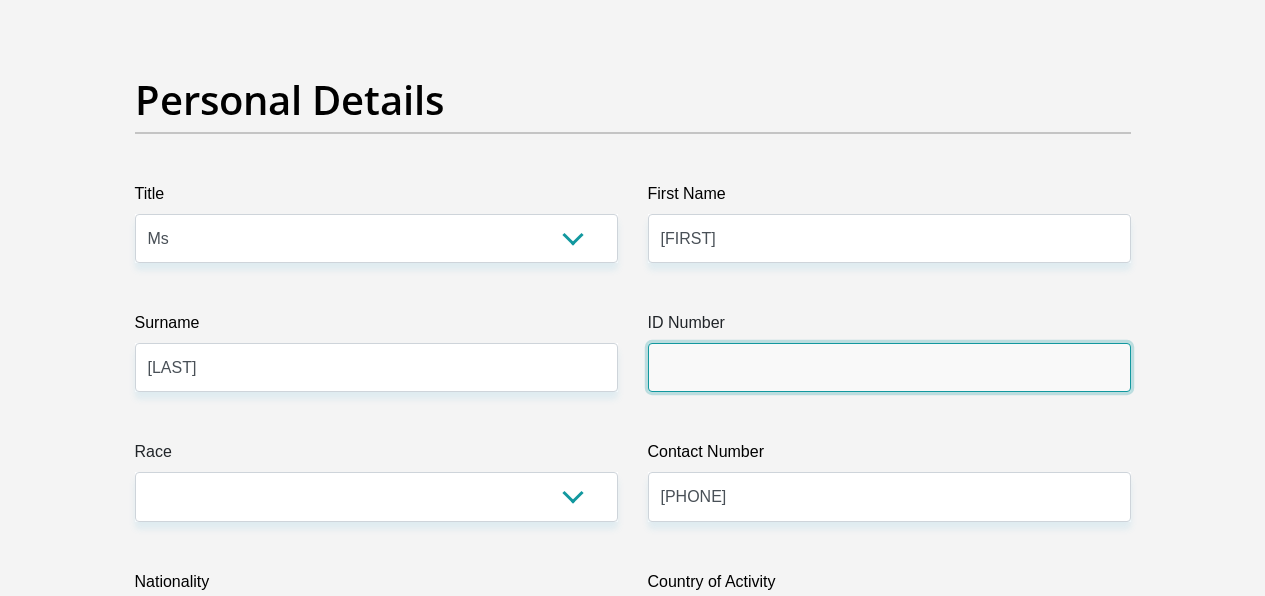 click on "ID Number" at bounding box center (889, 367) 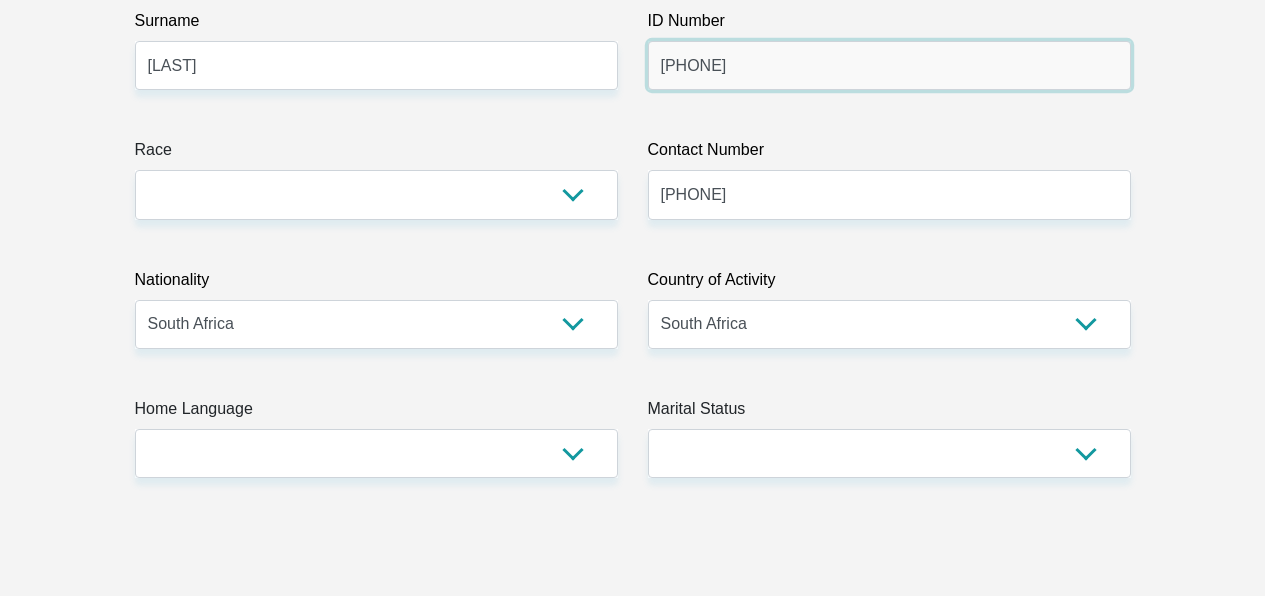 scroll, scrollTop: 511, scrollLeft: 0, axis: vertical 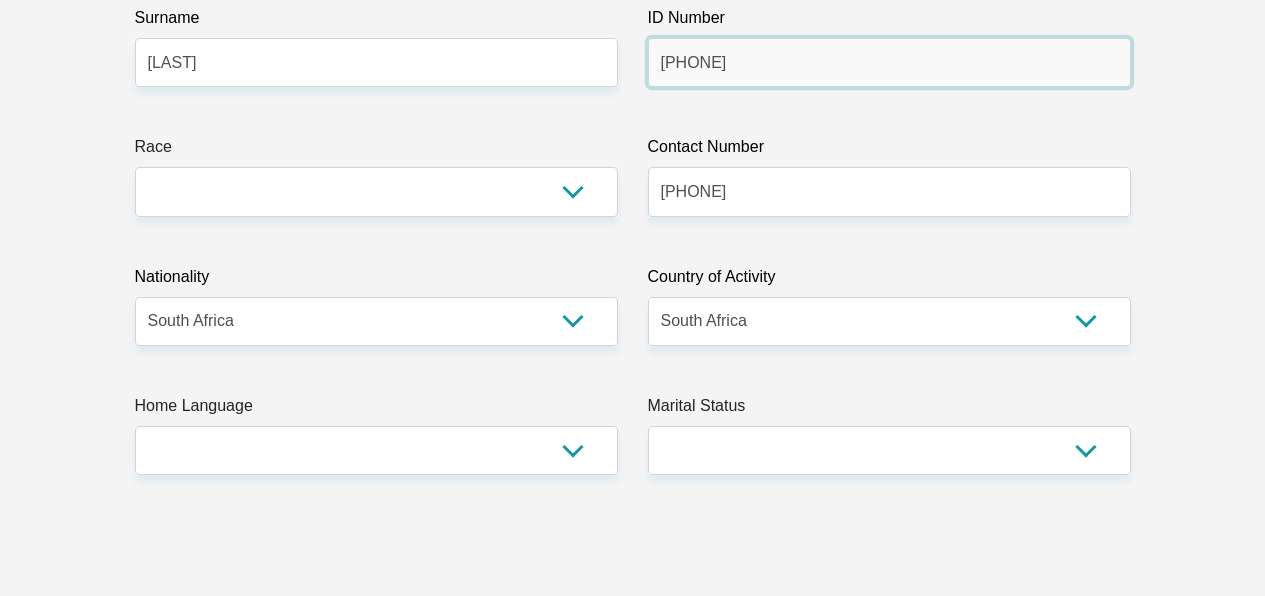 type on "[PHONE]" 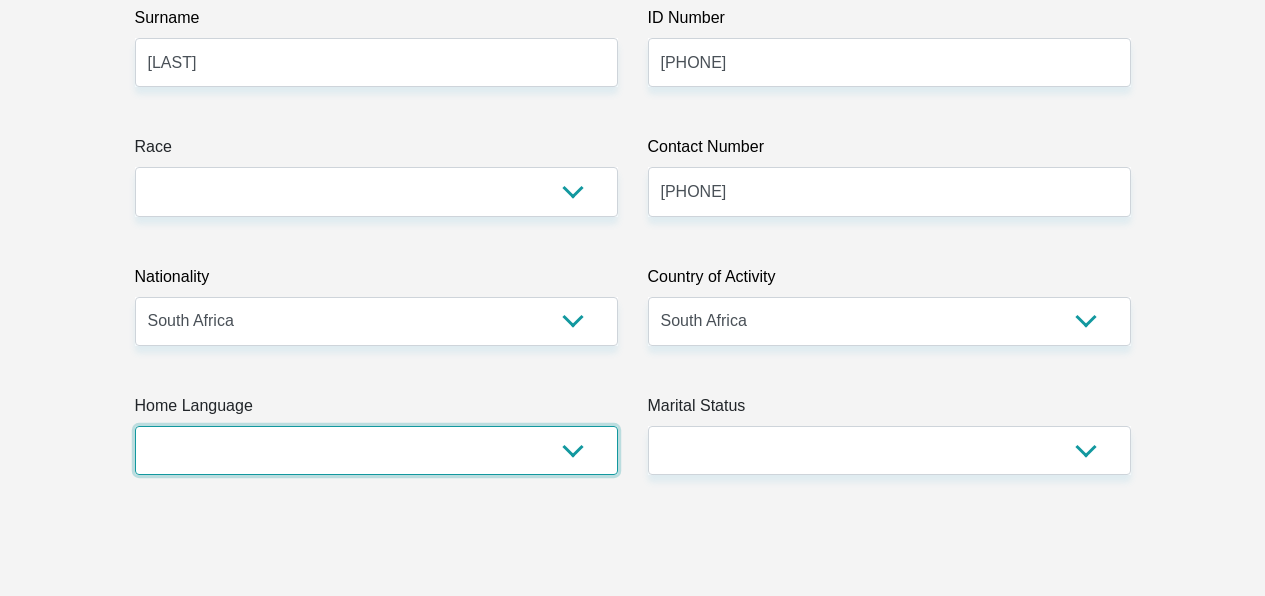 click on "Afrikaans
English
Sepedi
South Ndebele
Southern Sotho
Swati
Tsonga
Tswana
Venda
Xhosa
Zulu
Other" at bounding box center (376, 450) 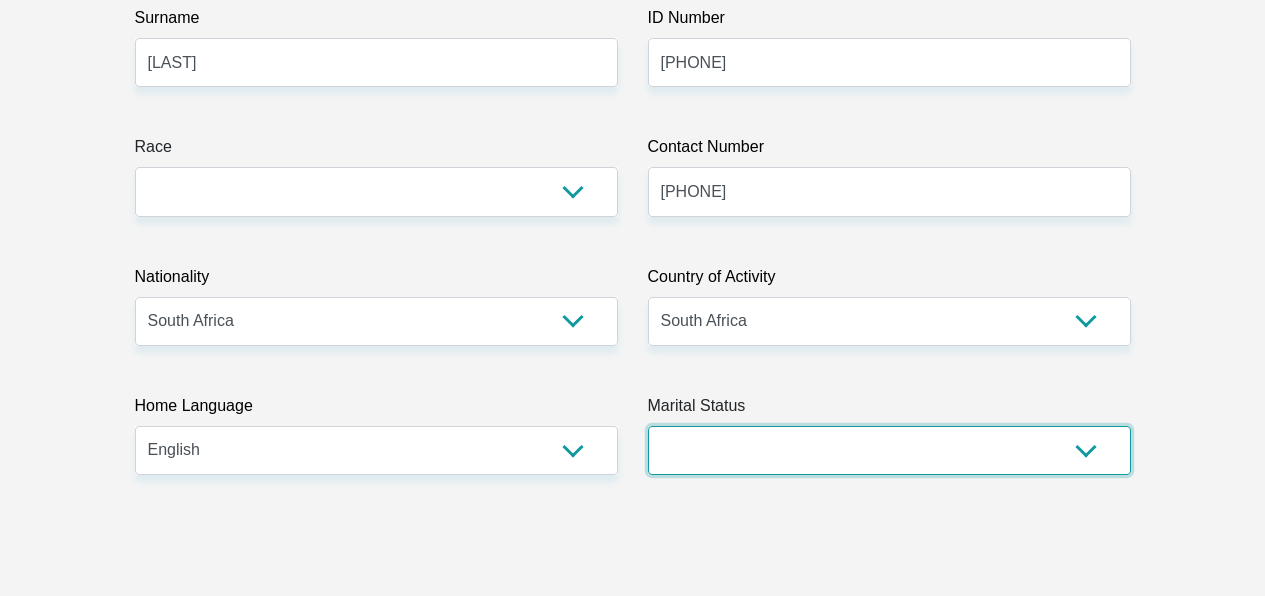 click on "Married ANC
Single
Divorced
Widowed
Married COP or Customary Law" at bounding box center [889, 450] 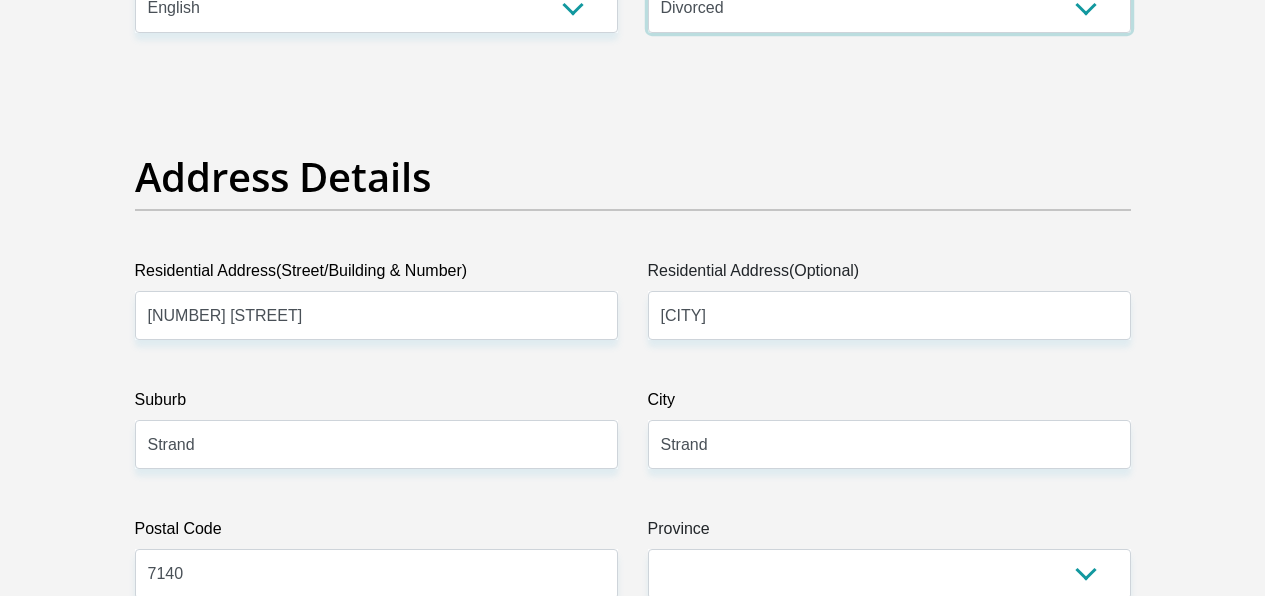 scroll, scrollTop: 965, scrollLeft: 0, axis: vertical 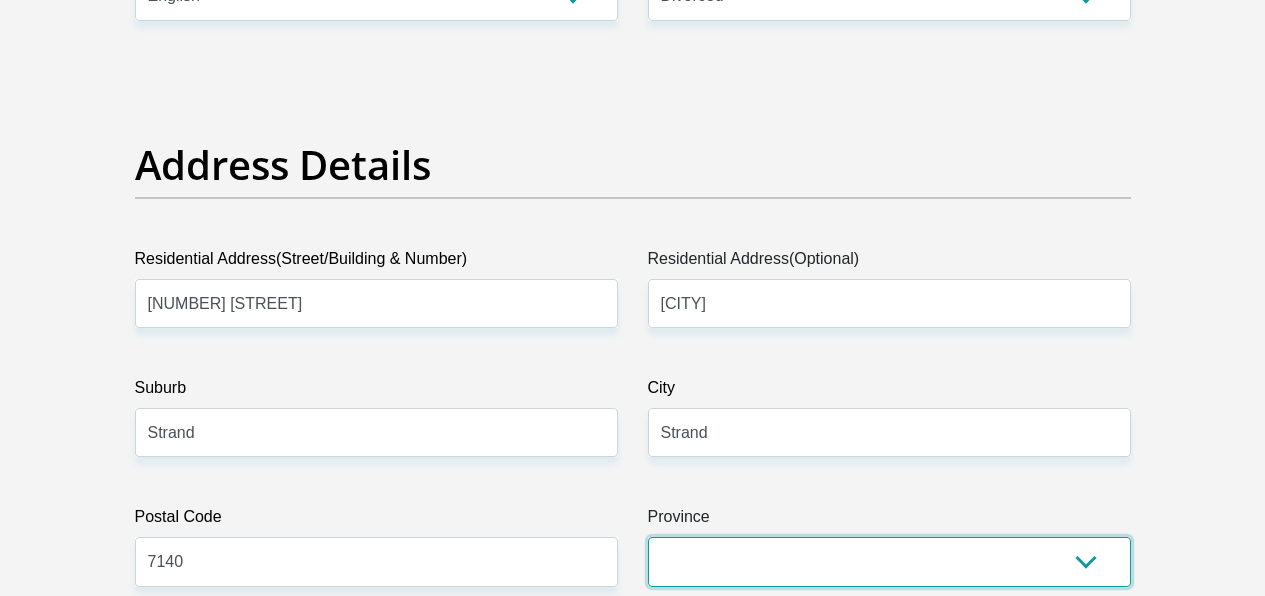 click on "Eastern Cape
Free State
Gauteng
KwaZulu-Natal
Limpopo
Mpumalanga
Northern Cape
North West
Western Cape" at bounding box center (889, 561) 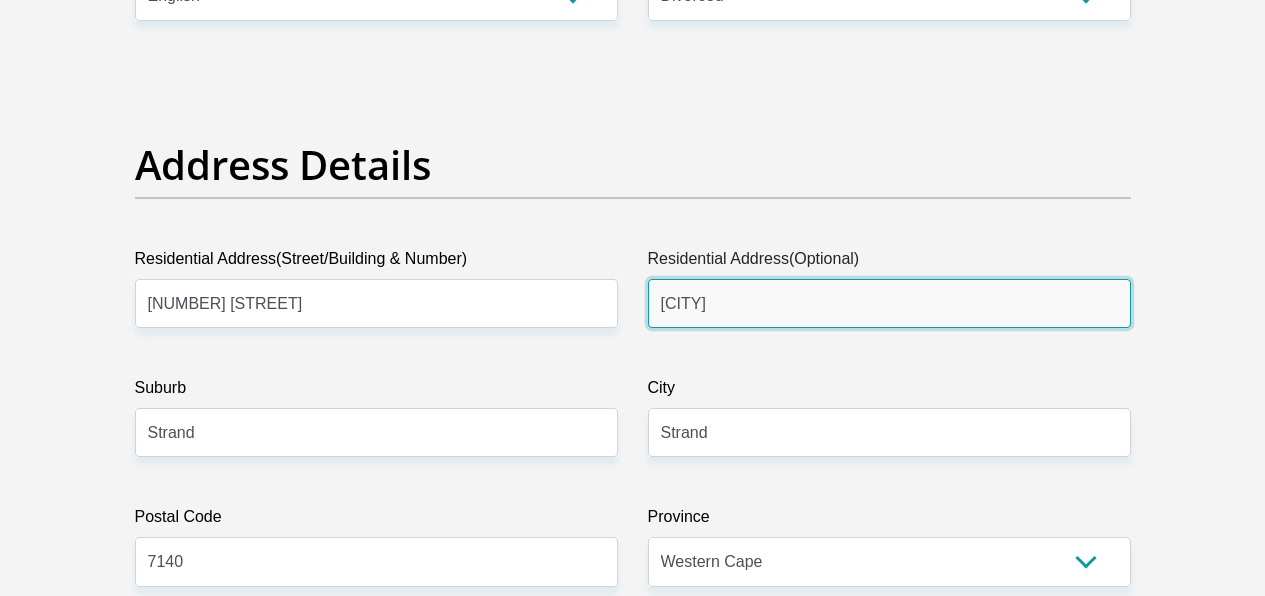 click on "[CITY]" at bounding box center (889, 303) 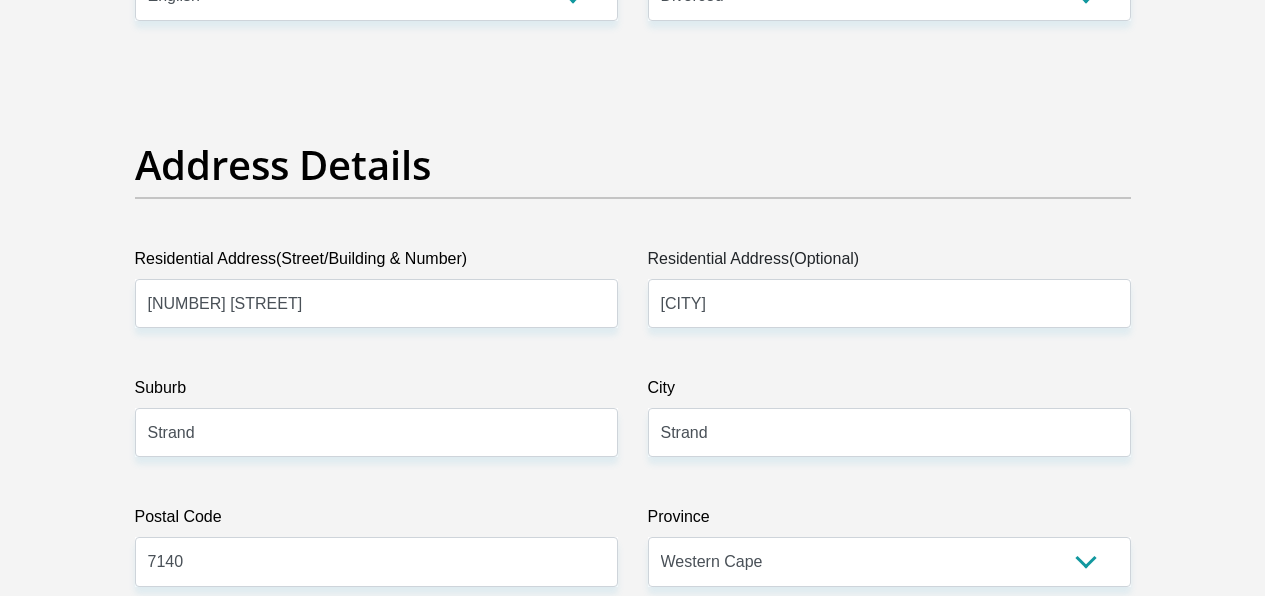 click on "City" at bounding box center (889, 392) 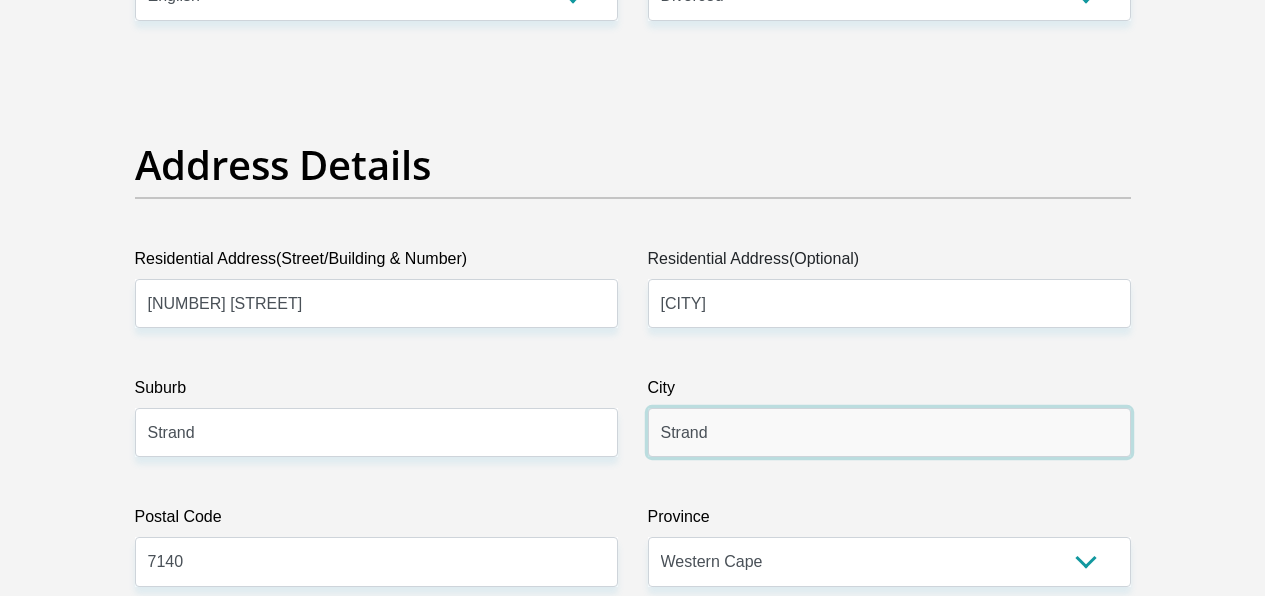 click on "Strand" at bounding box center (889, 432) 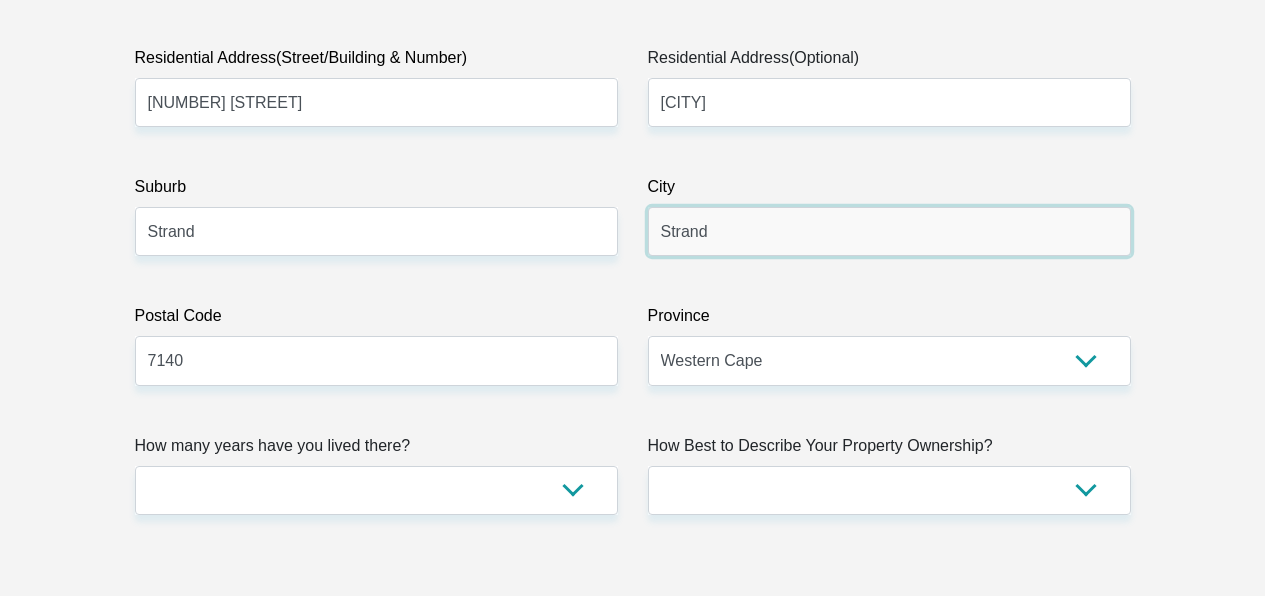 scroll, scrollTop: 1172, scrollLeft: 0, axis: vertical 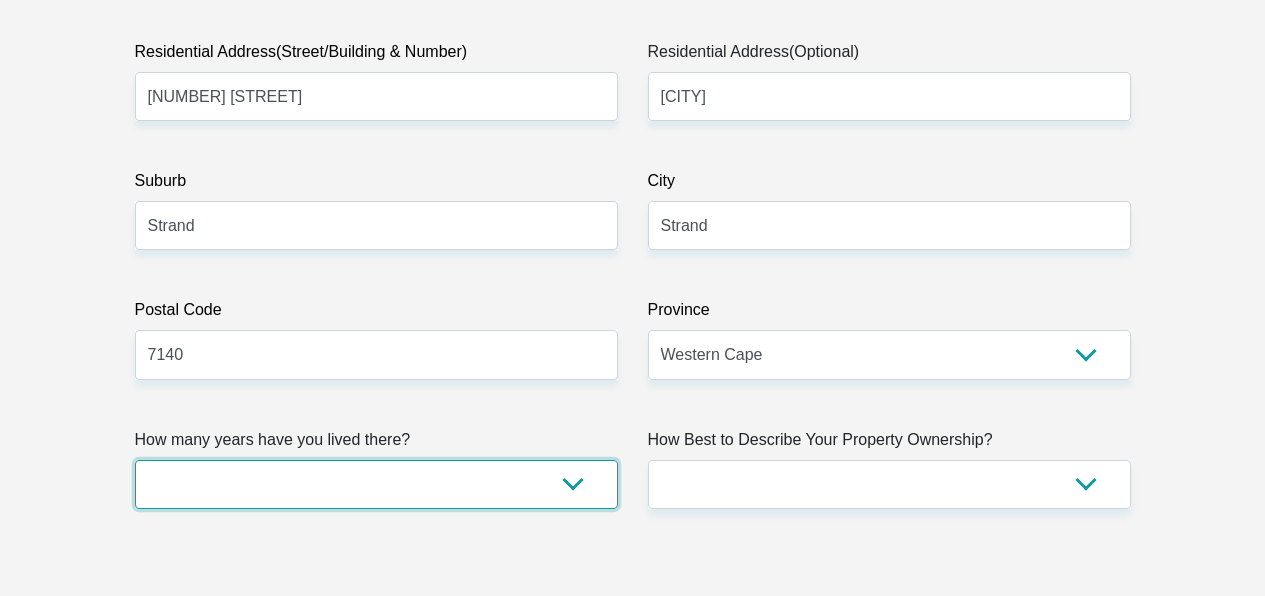 click on "less than 1 year
1-3 years
3-5 years
5+ years" at bounding box center (376, 484) 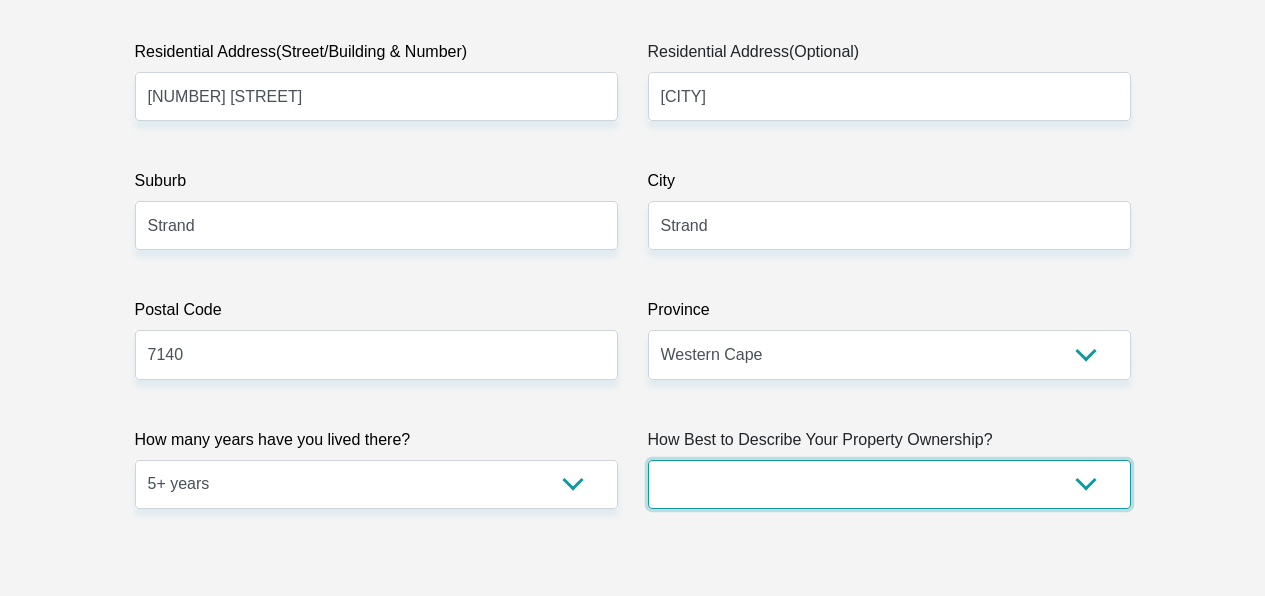 click on "Owned
Rented
Family Owned
Company Dwelling" at bounding box center (889, 484) 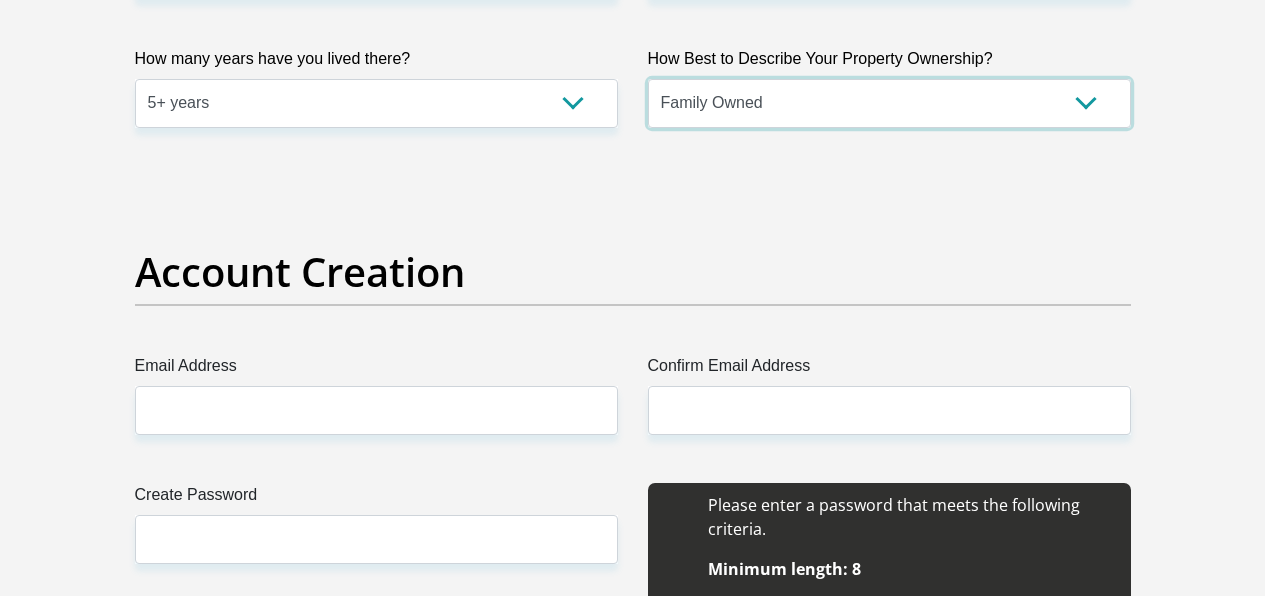 scroll, scrollTop: 1557, scrollLeft: 0, axis: vertical 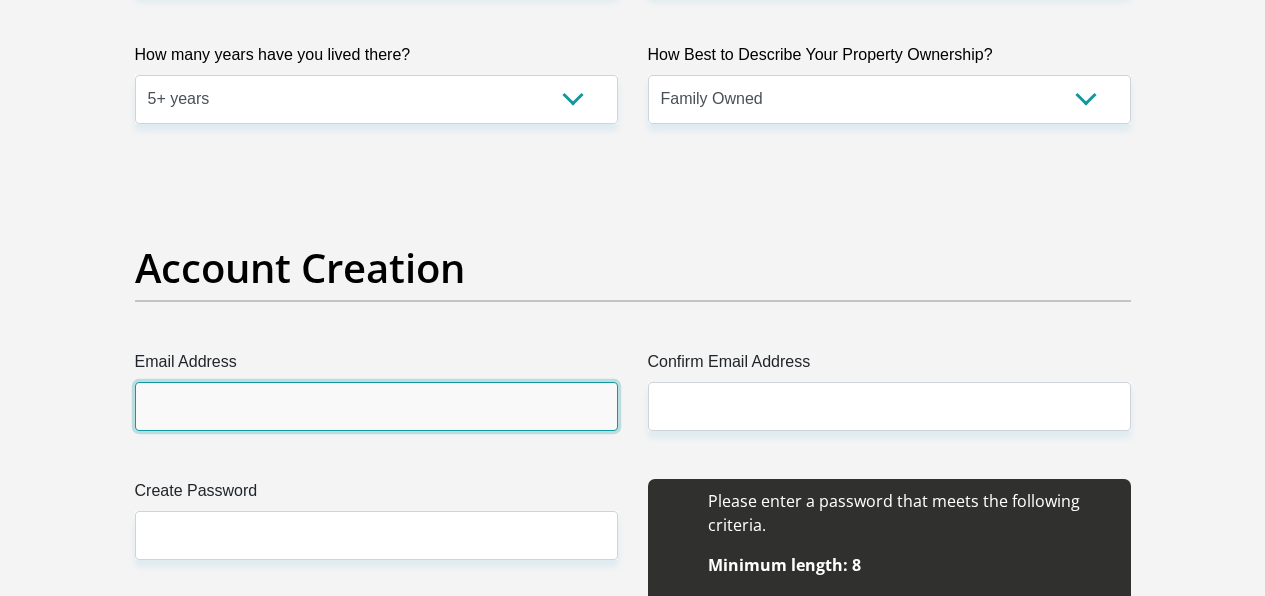click on "Email Address" at bounding box center (376, 406) 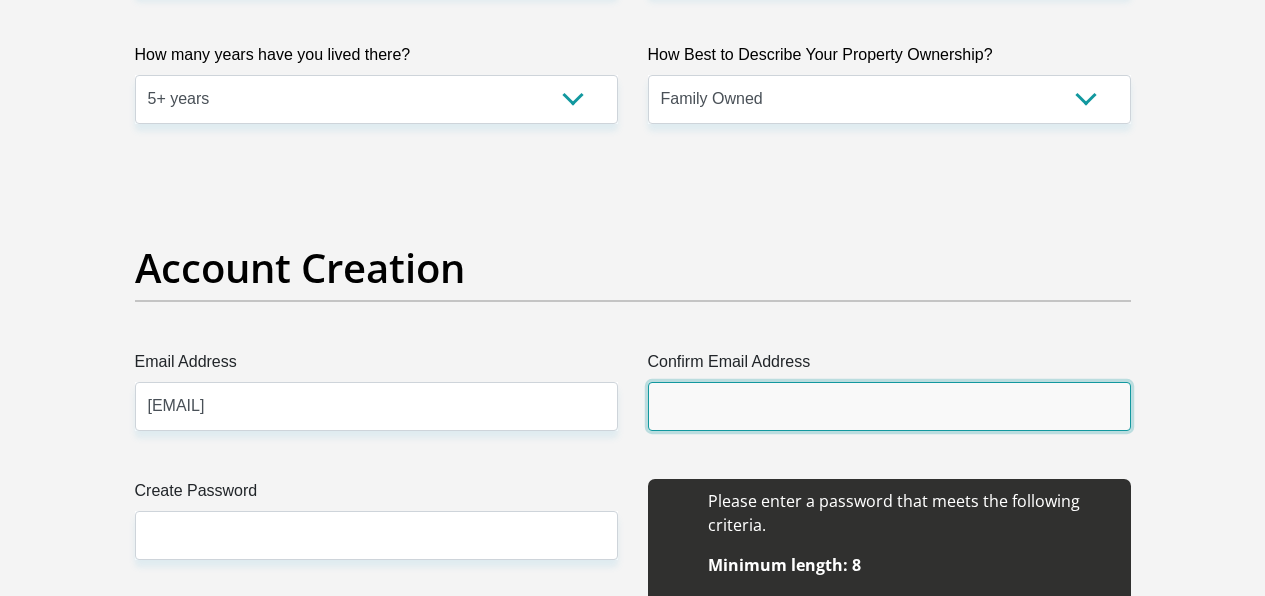 type on "amanda.a.bredenkamp@gmail.com" 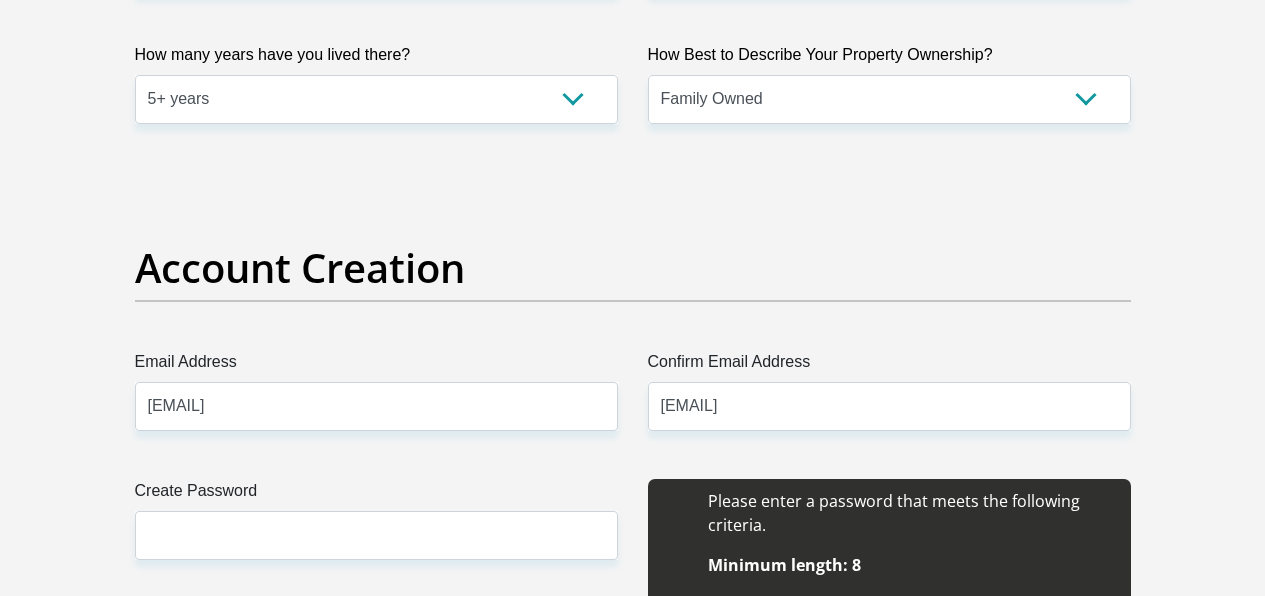 type 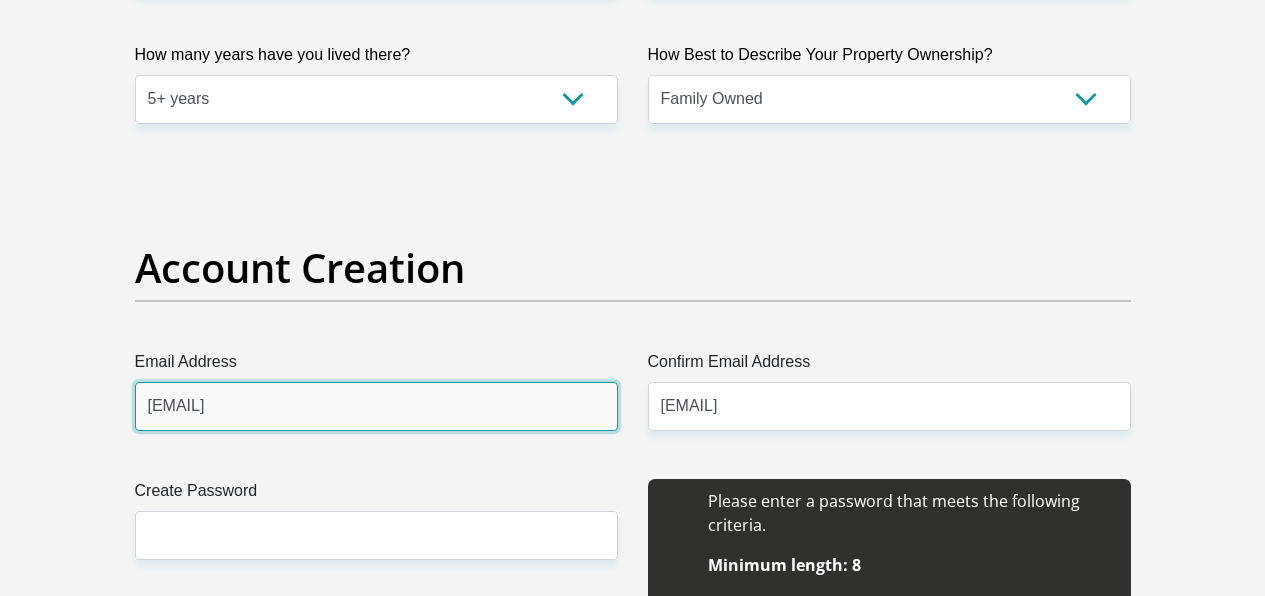 type 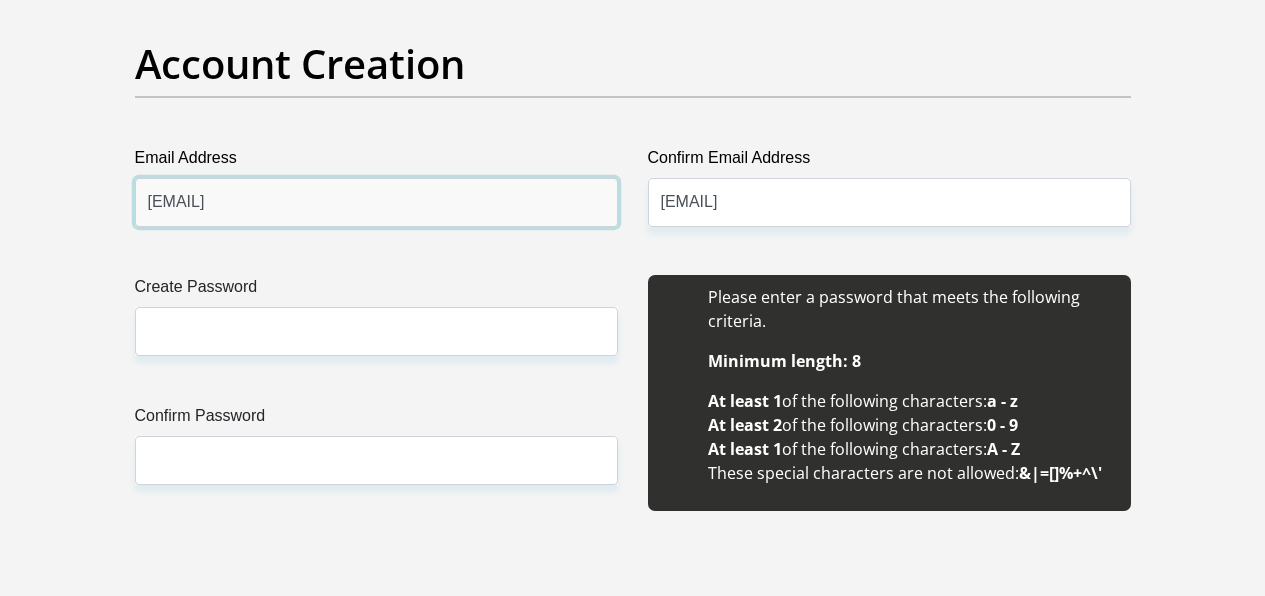 scroll, scrollTop: 1782, scrollLeft: 0, axis: vertical 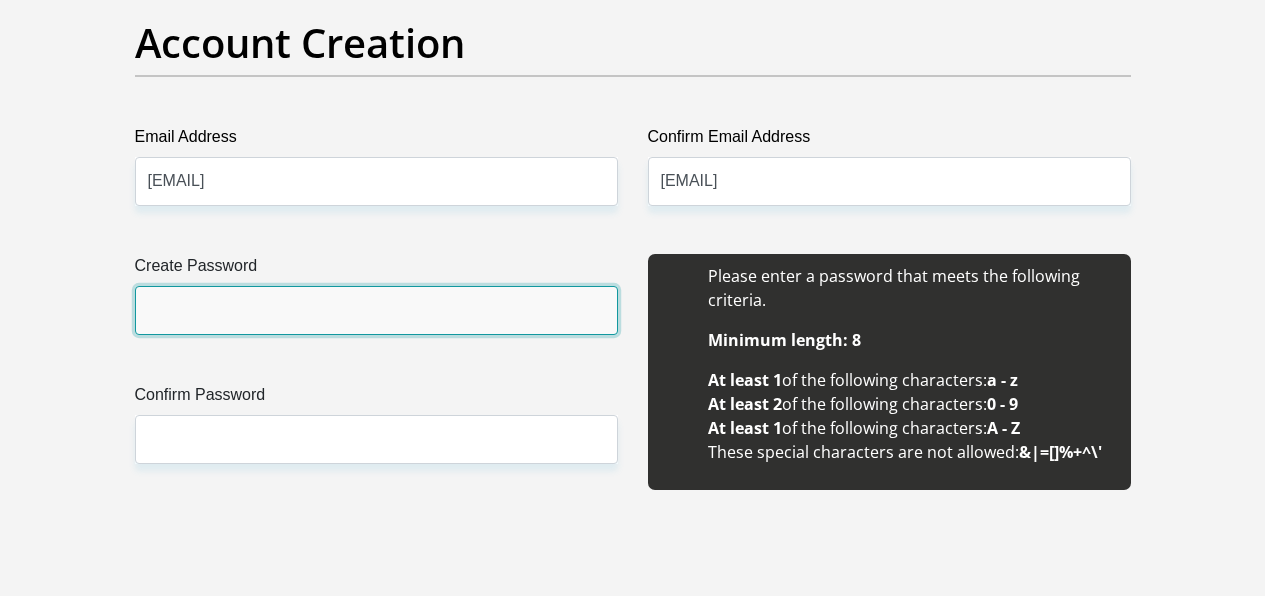 click on "Create Password" at bounding box center (376, 310) 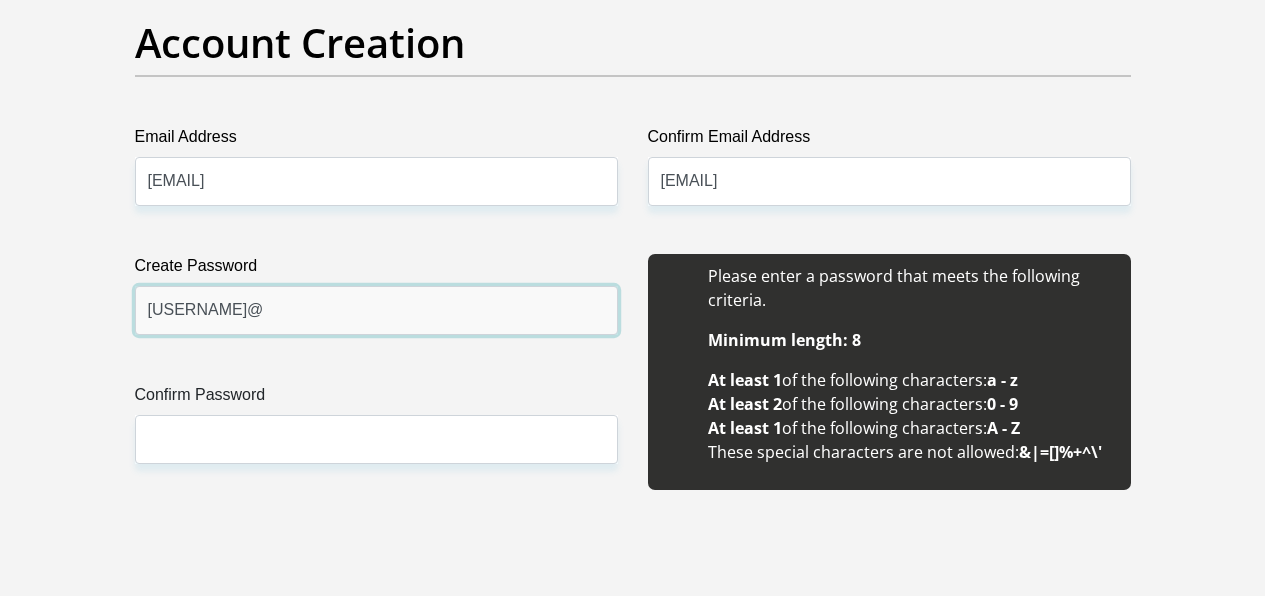 type on "Pierre87Love@" 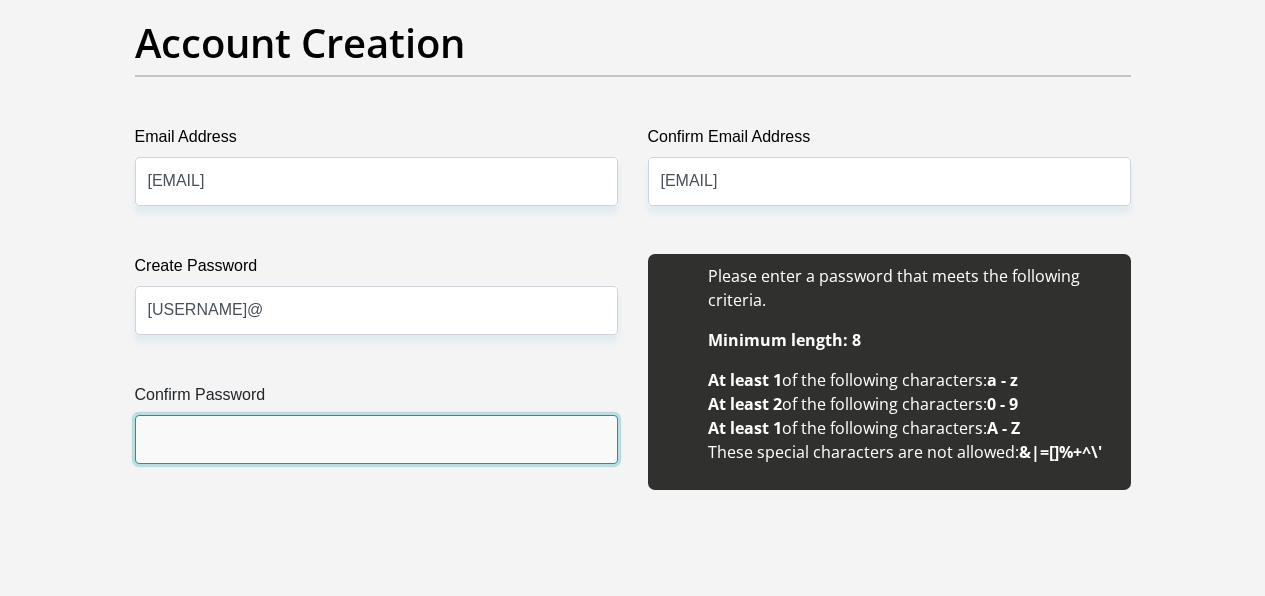 click on "Confirm Password" at bounding box center [376, 439] 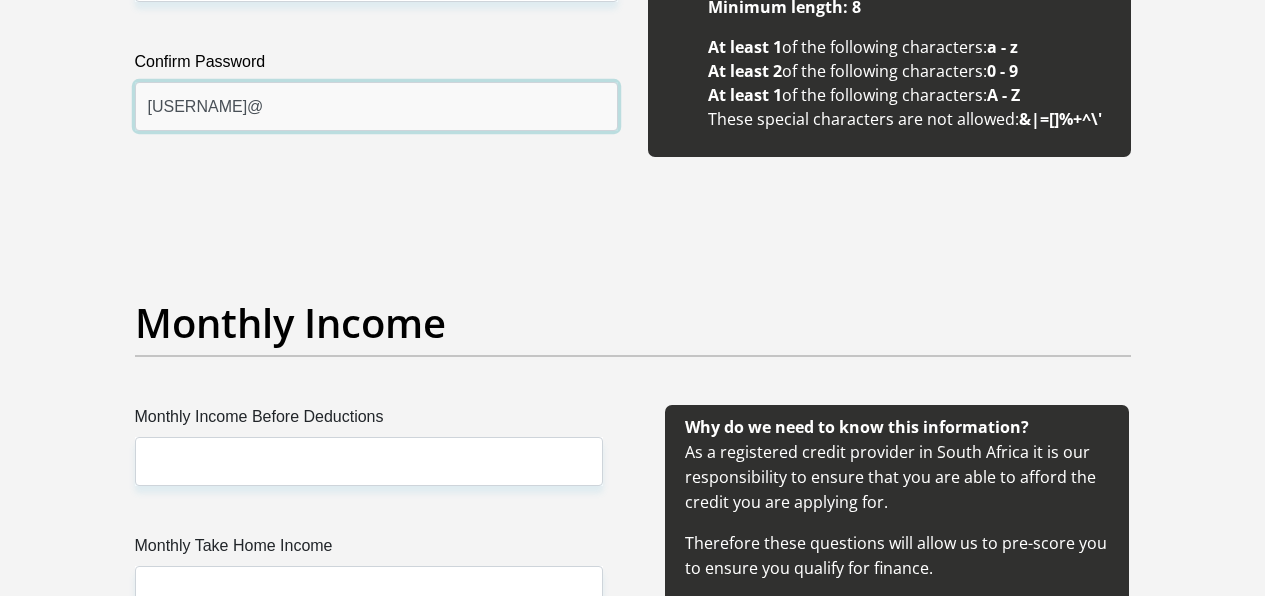 scroll, scrollTop: 2116, scrollLeft: 0, axis: vertical 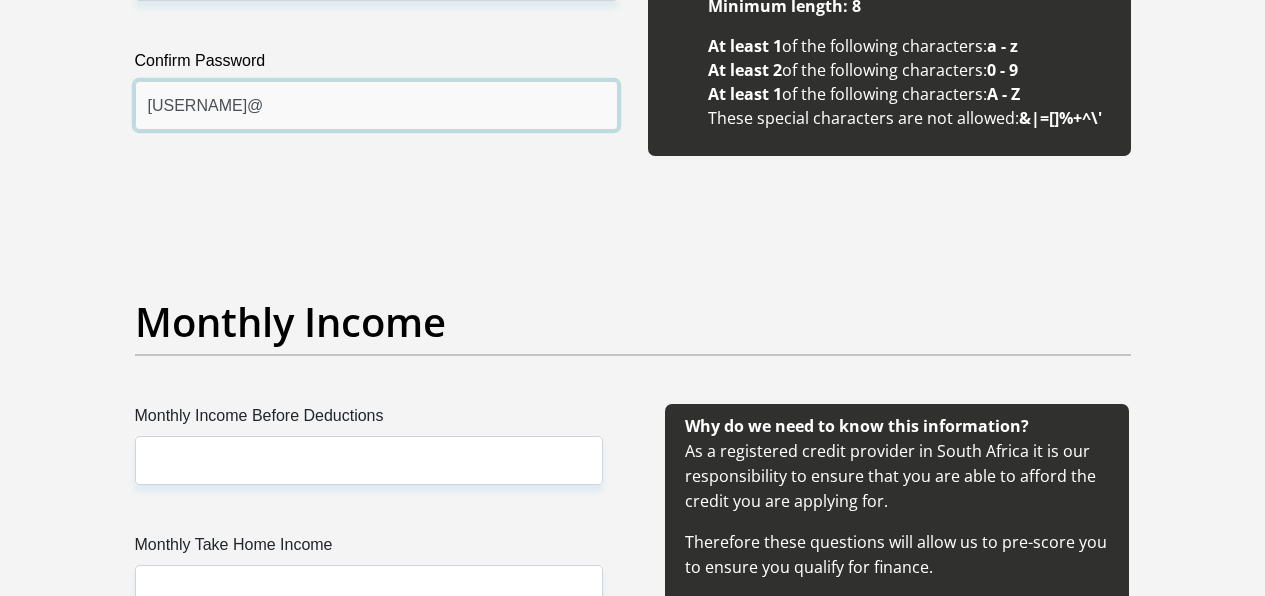 type on "Pierre87Love@" 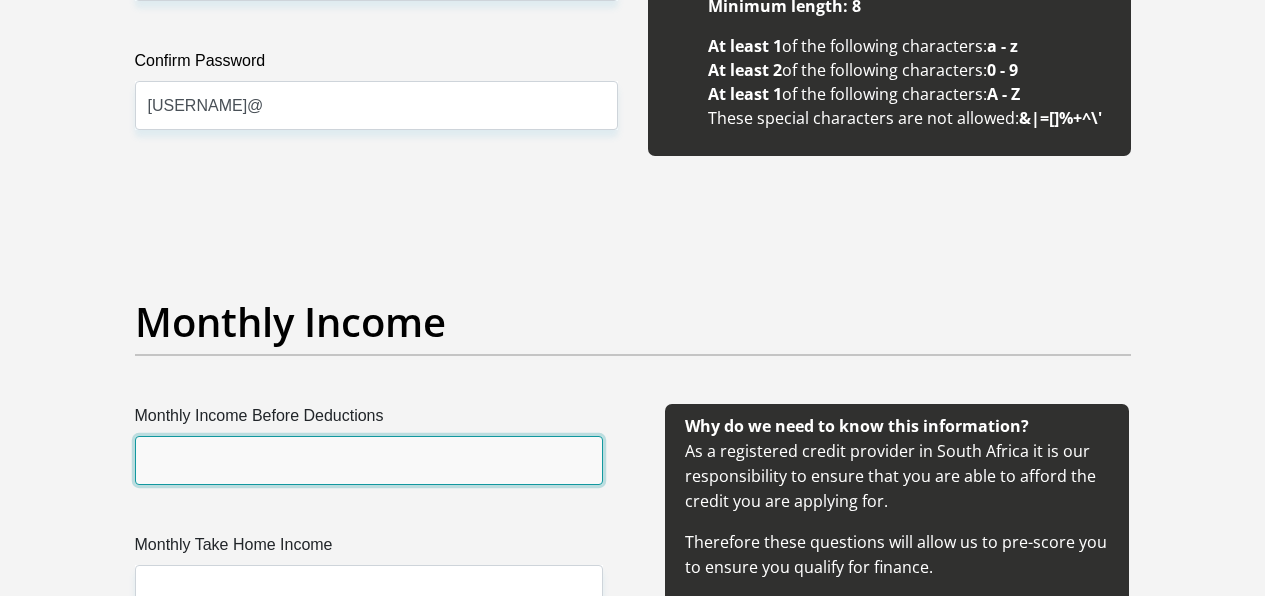 click on "Monthly Income Before Deductions" at bounding box center [369, 460] 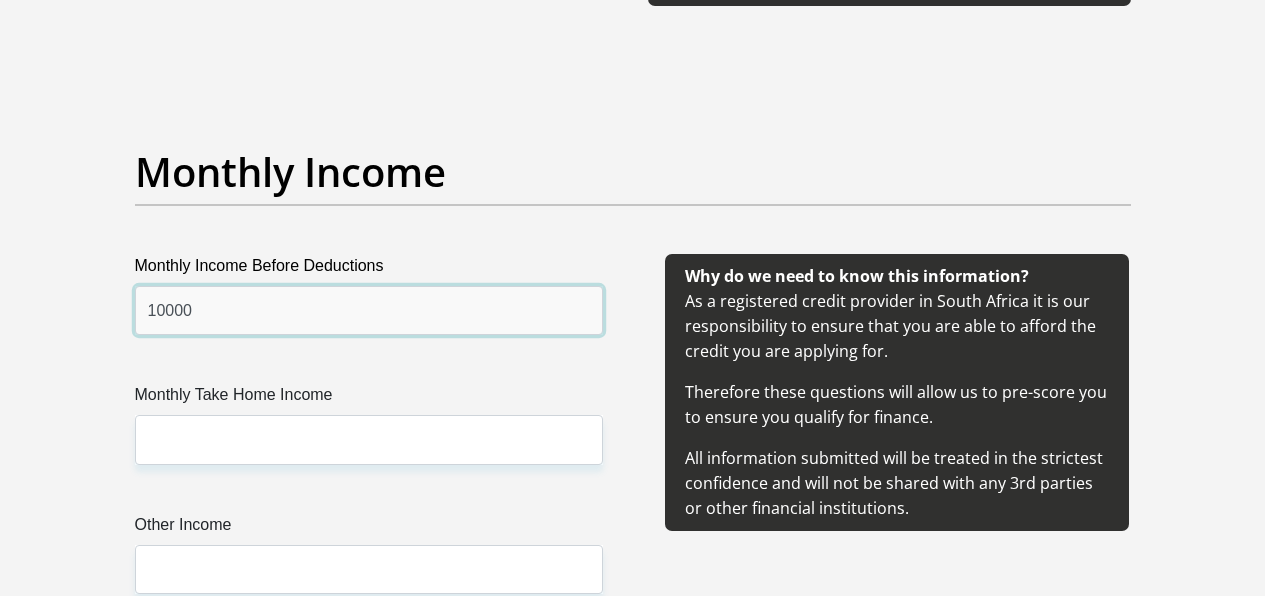 scroll, scrollTop: 2269, scrollLeft: 0, axis: vertical 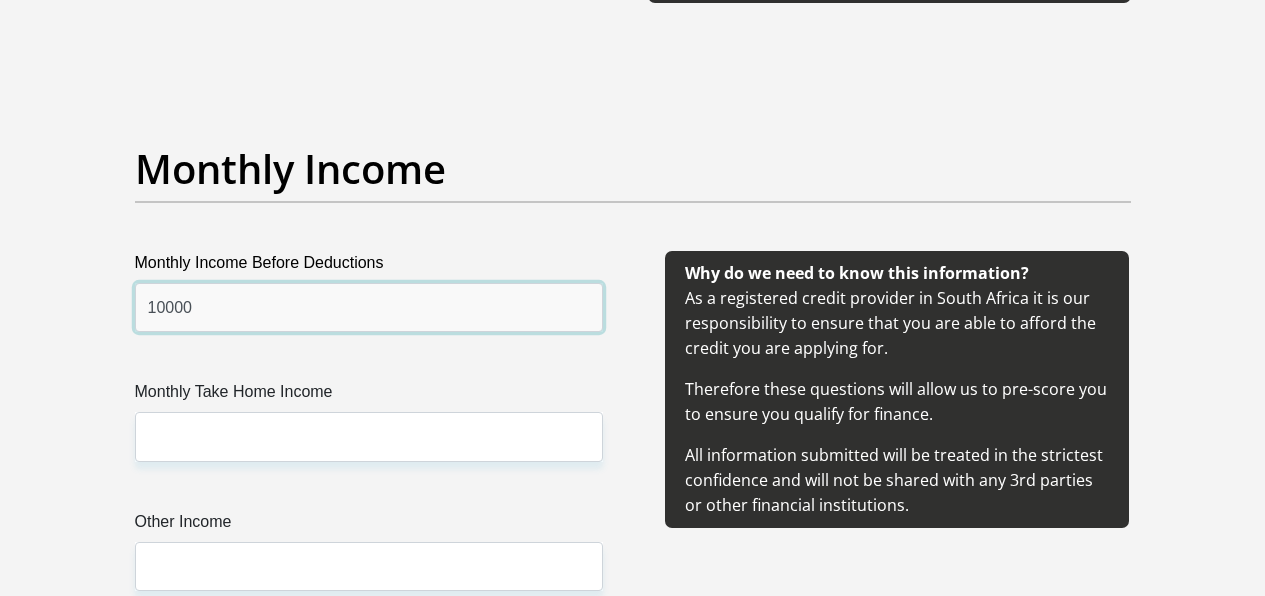 type on "10000" 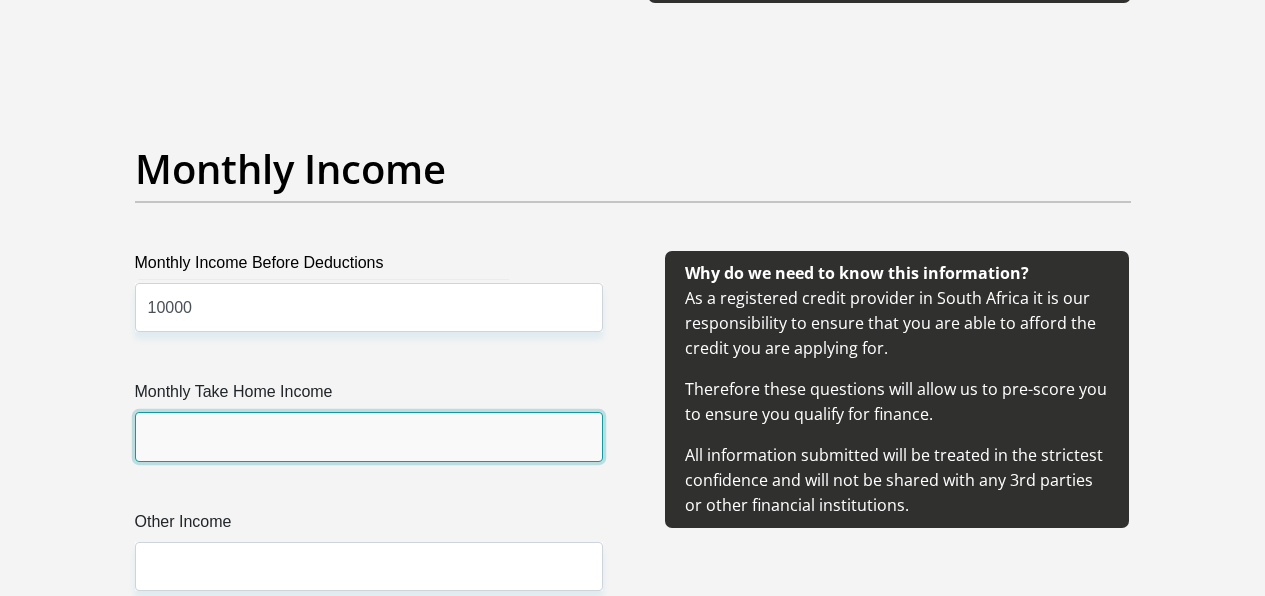 click on "Monthly Take Home Income" at bounding box center [369, 436] 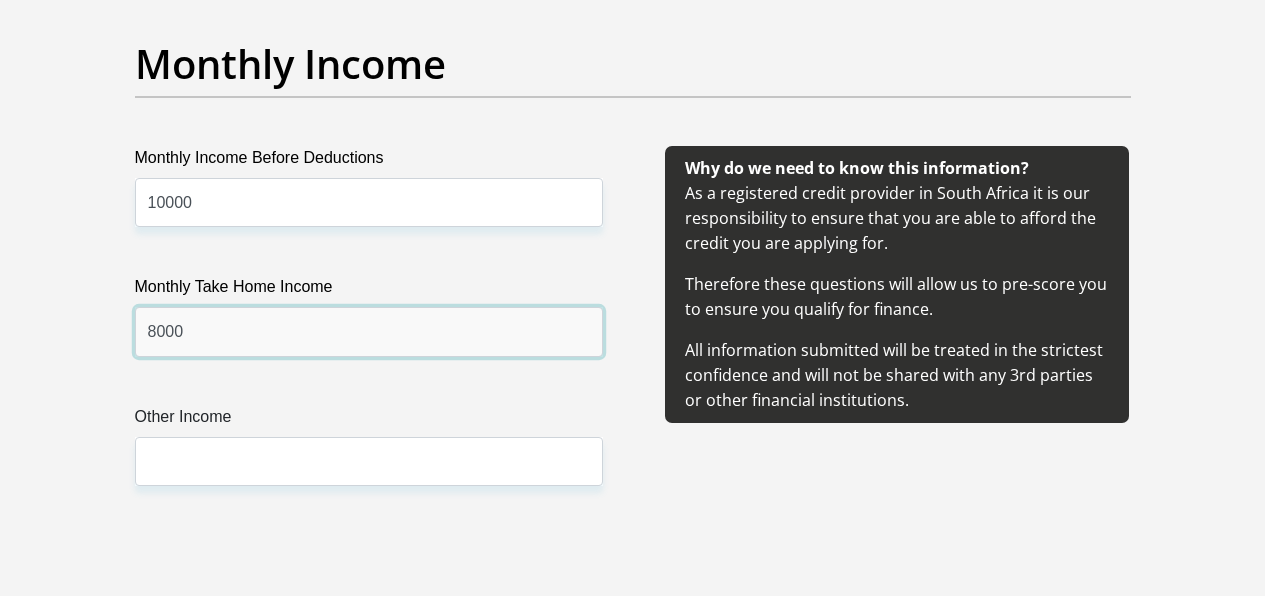 scroll, scrollTop: 2399, scrollLeft: 0, axis: vertical 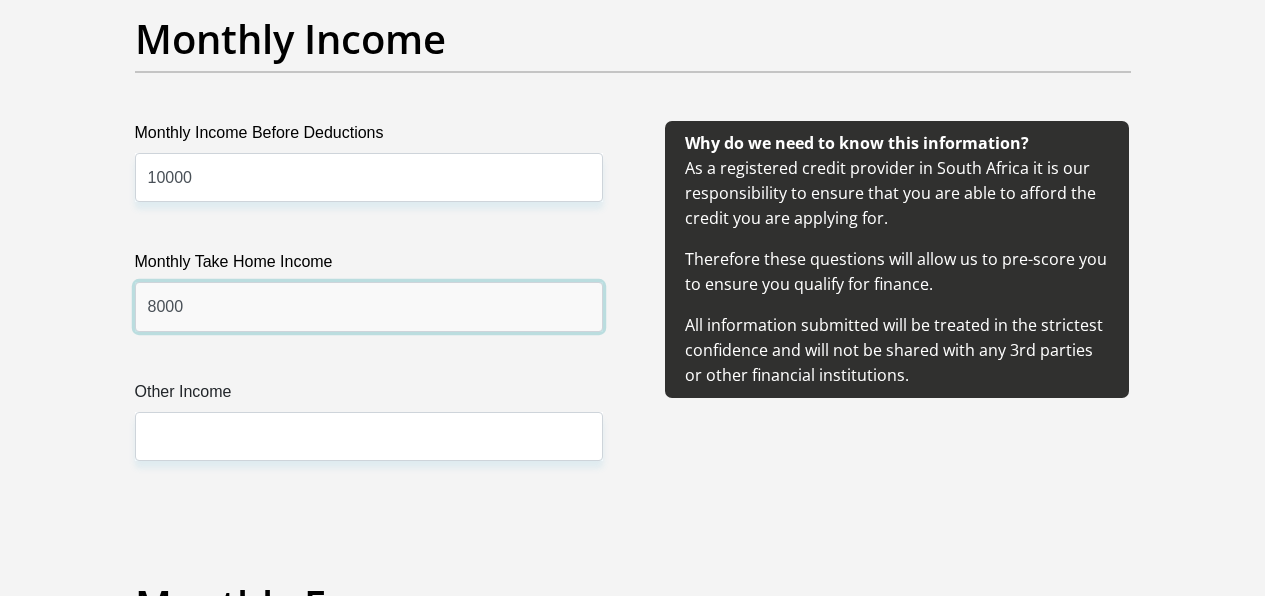 type on "8000" 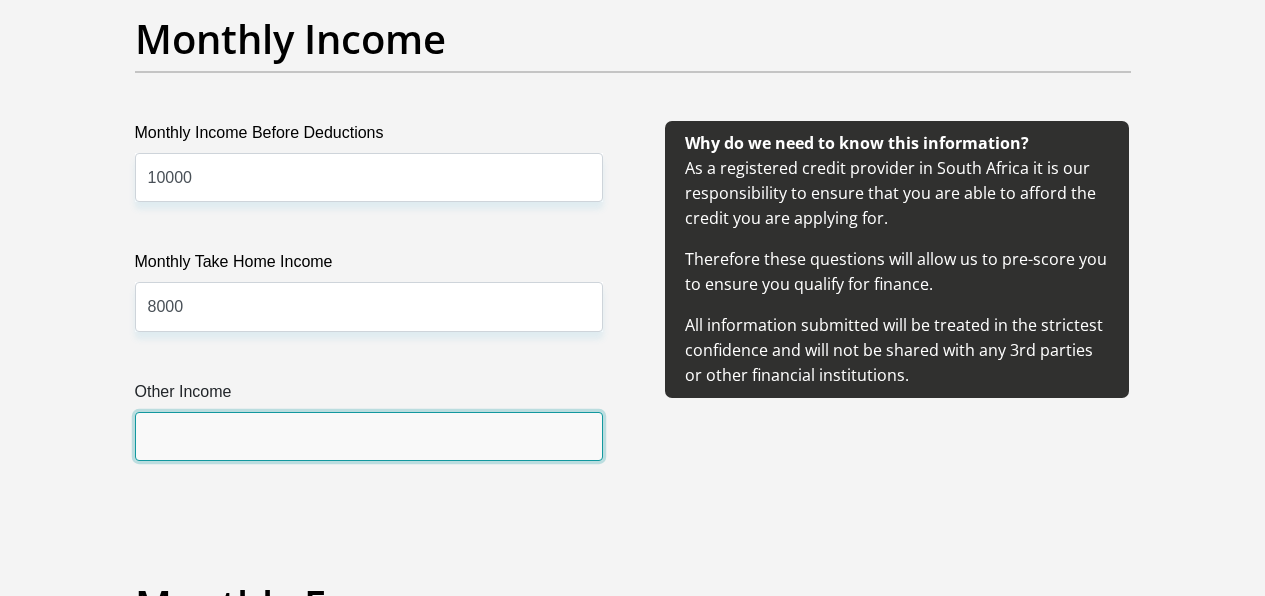 click on "Other Income" at bounding box center [369, 436] 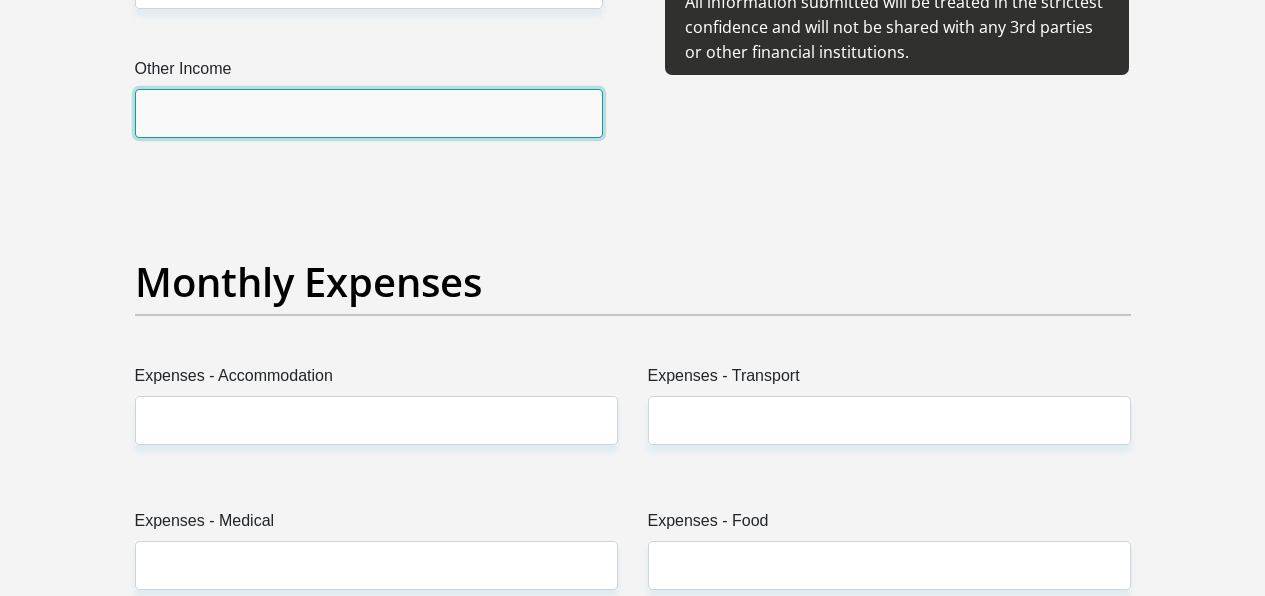 scroll, scrollTop: 2732, scrollLeft: 0, axis: vertical 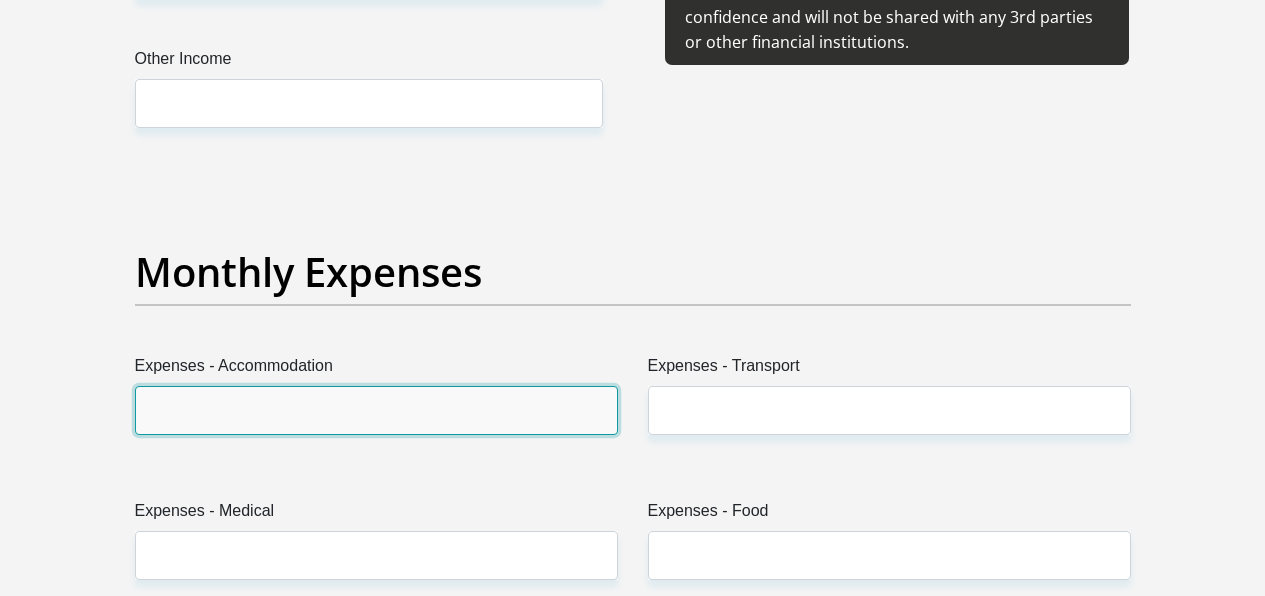 click on "Expenses - Accommodation" at bounding box center (376, 410) 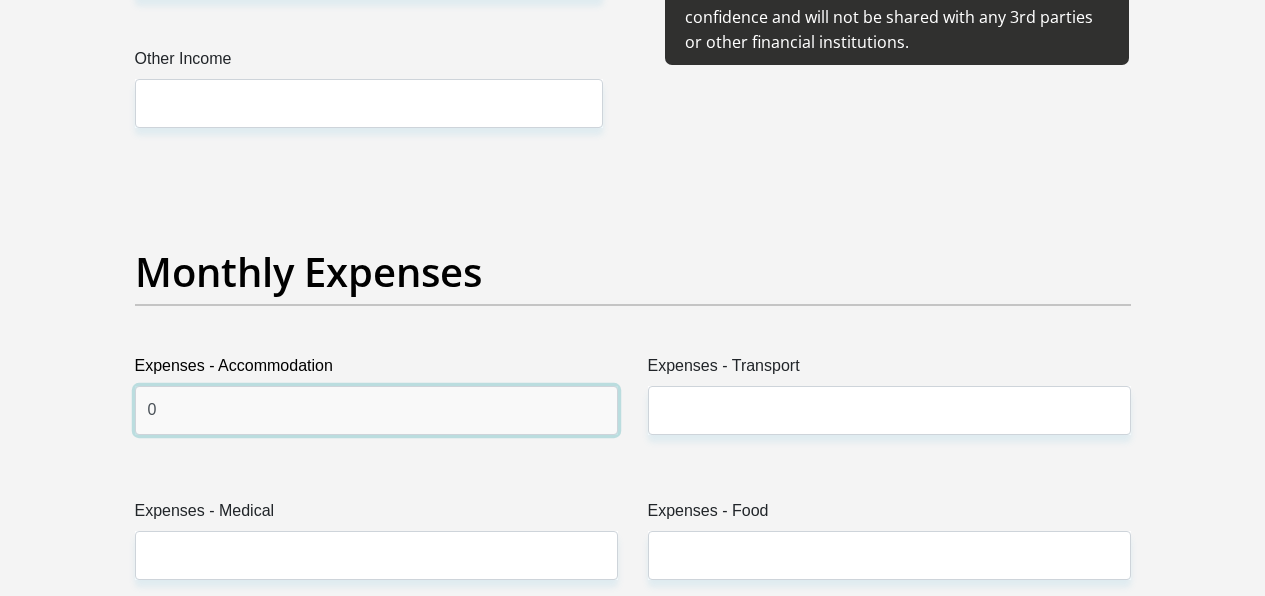 type on "0" 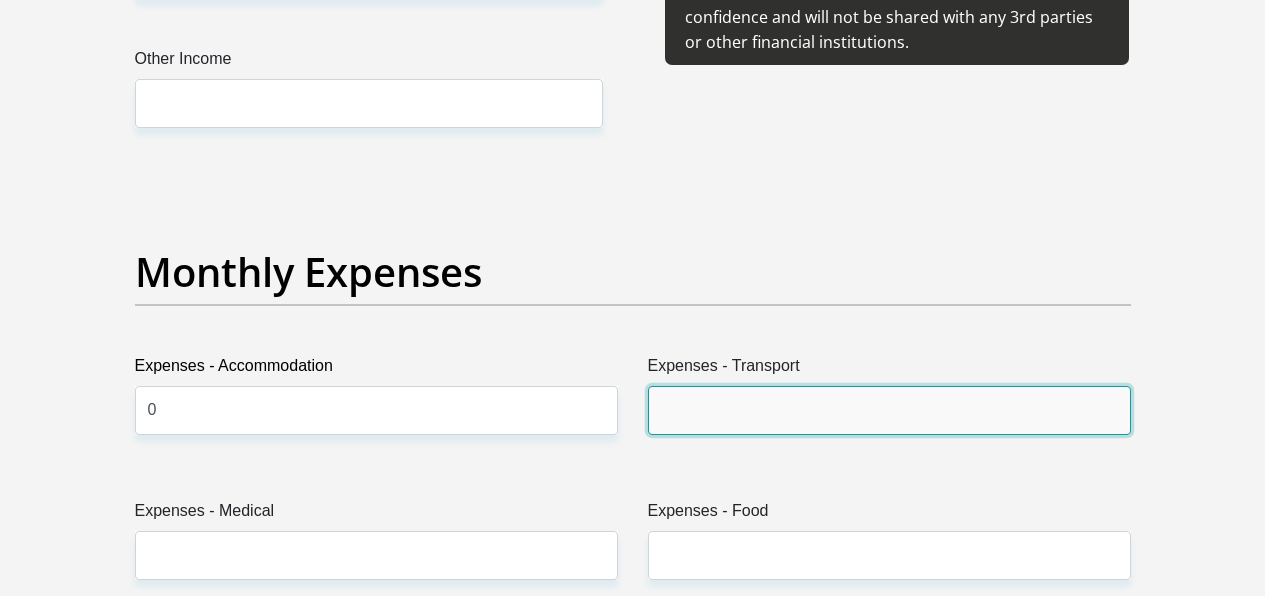 click on "Expenses - Transport" at bounding box center [889, 410] 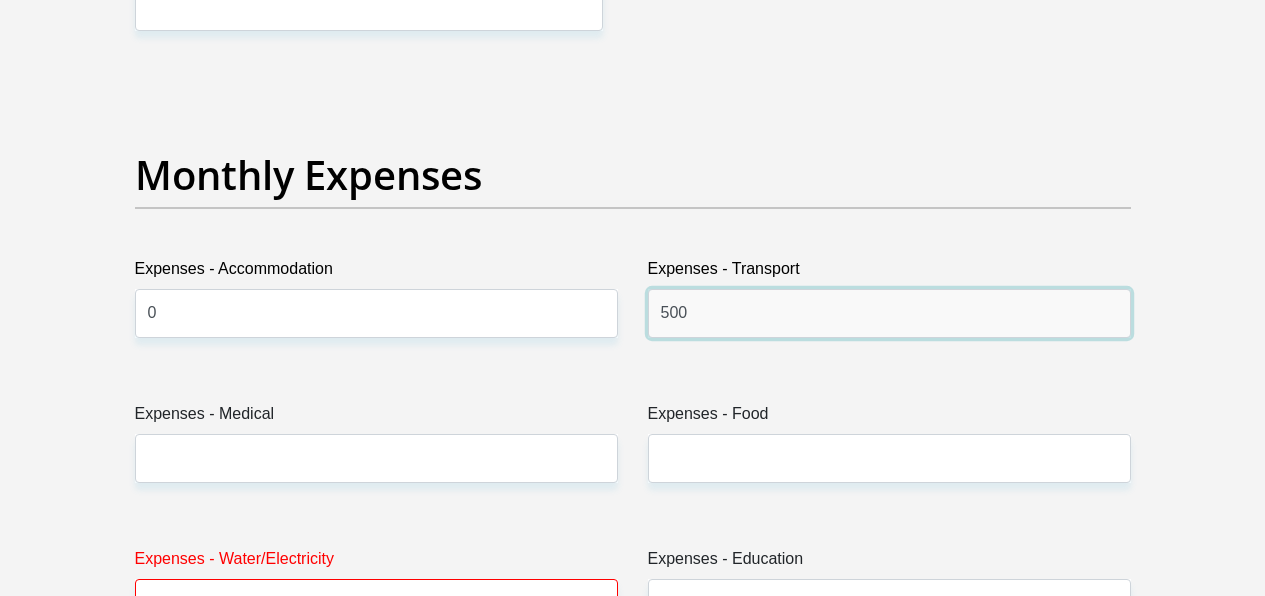scroll, scrollTop: 2846, scrollLeft: 0, axis: vertical 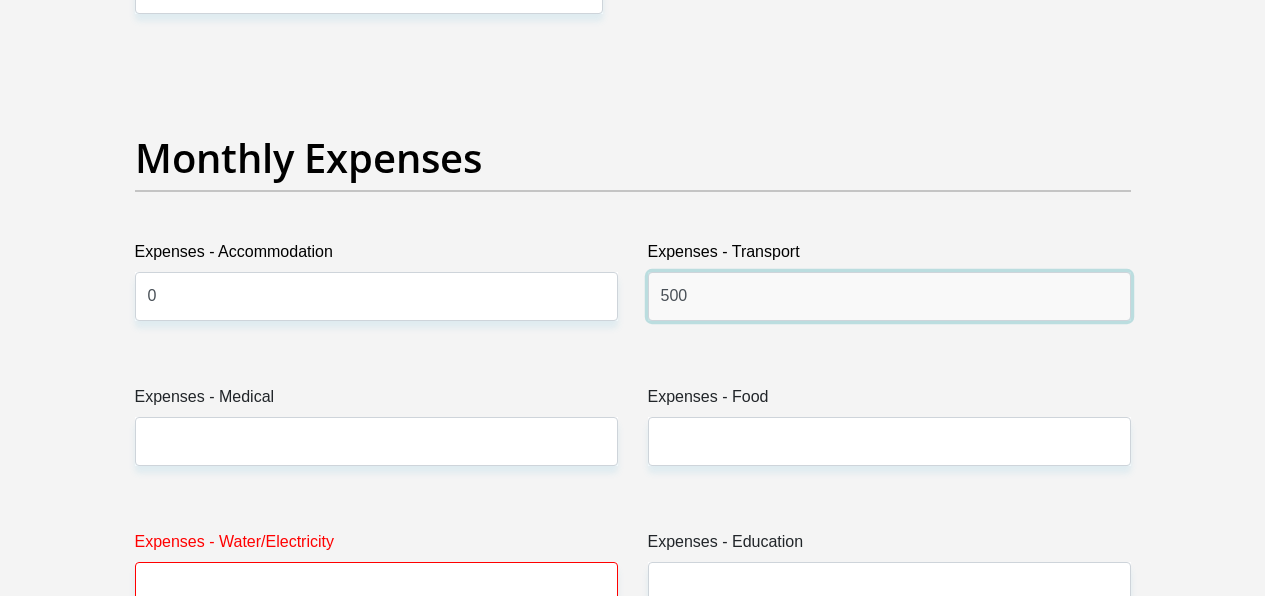 type on "500" 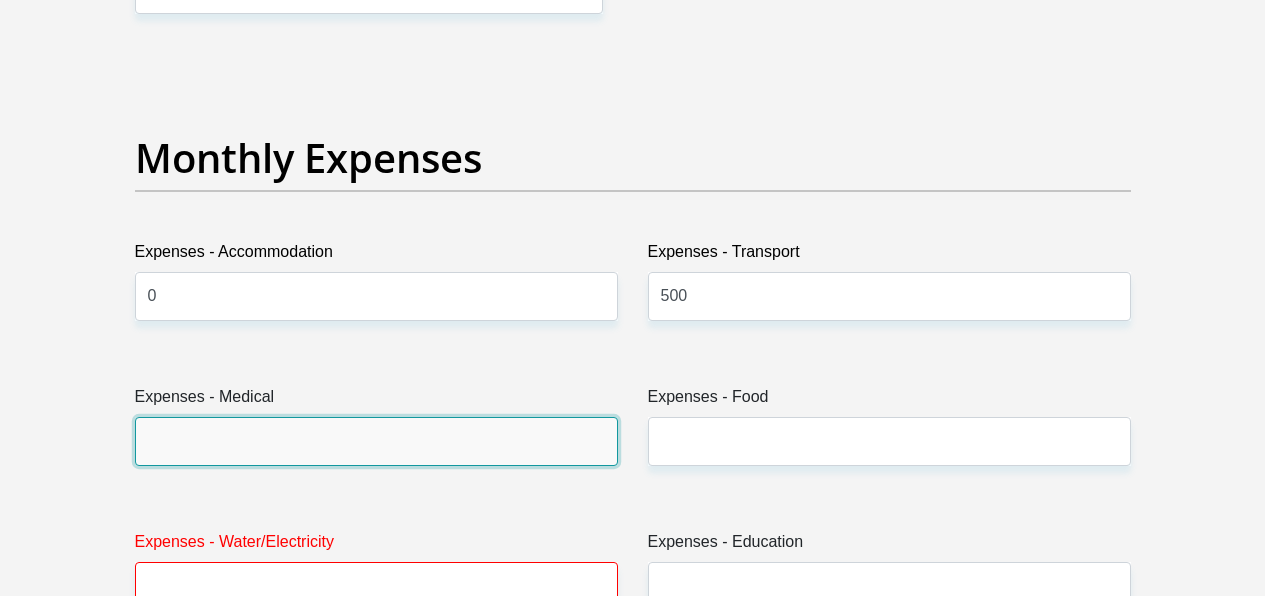 click on "Expenses - Medical" at bounding box center [376, 441] 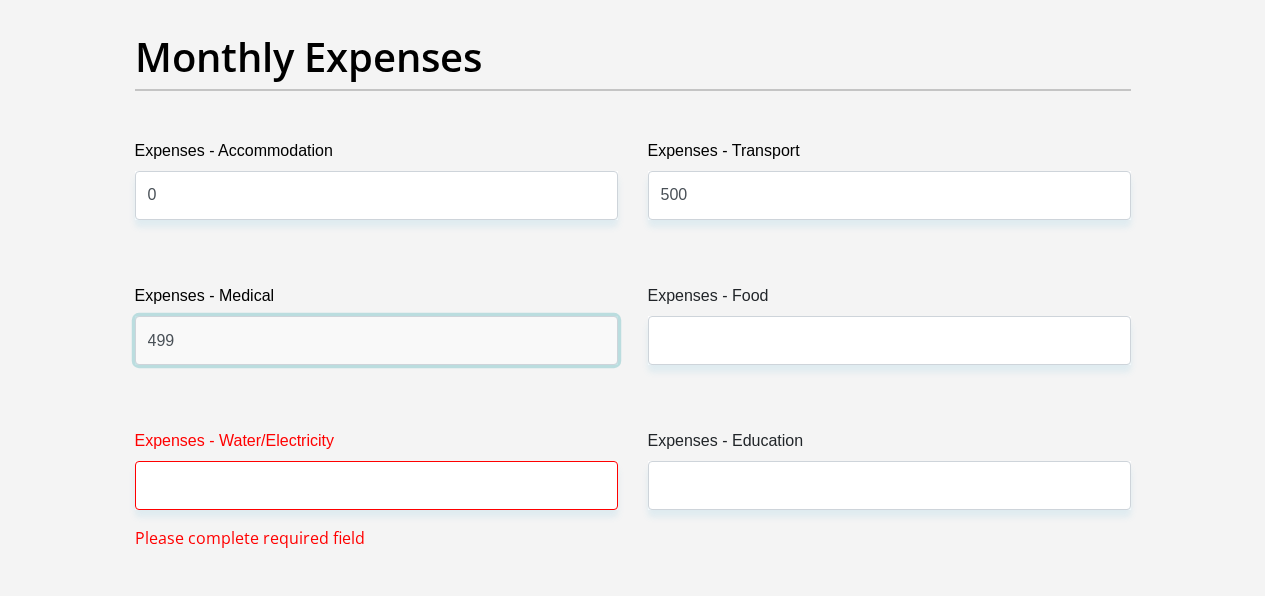 scroll, scrollTop: 2953, scrollLeft: 0, axis: vertical 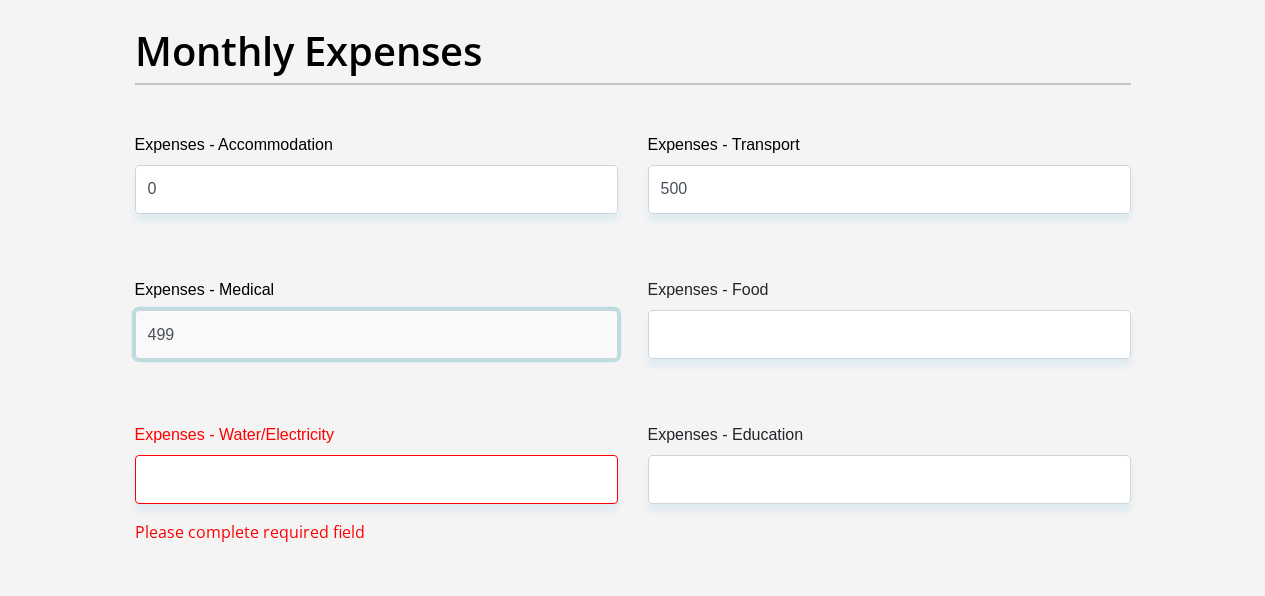 type on "499" 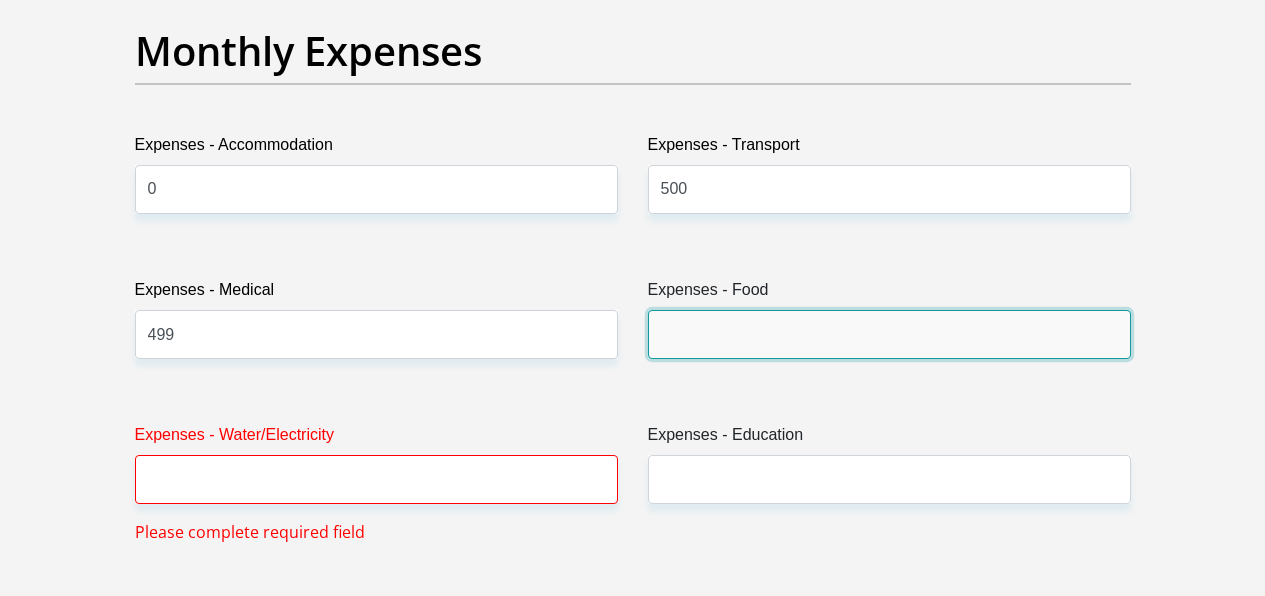 click on "Expenses - Food" at bounding box center (889, 334) 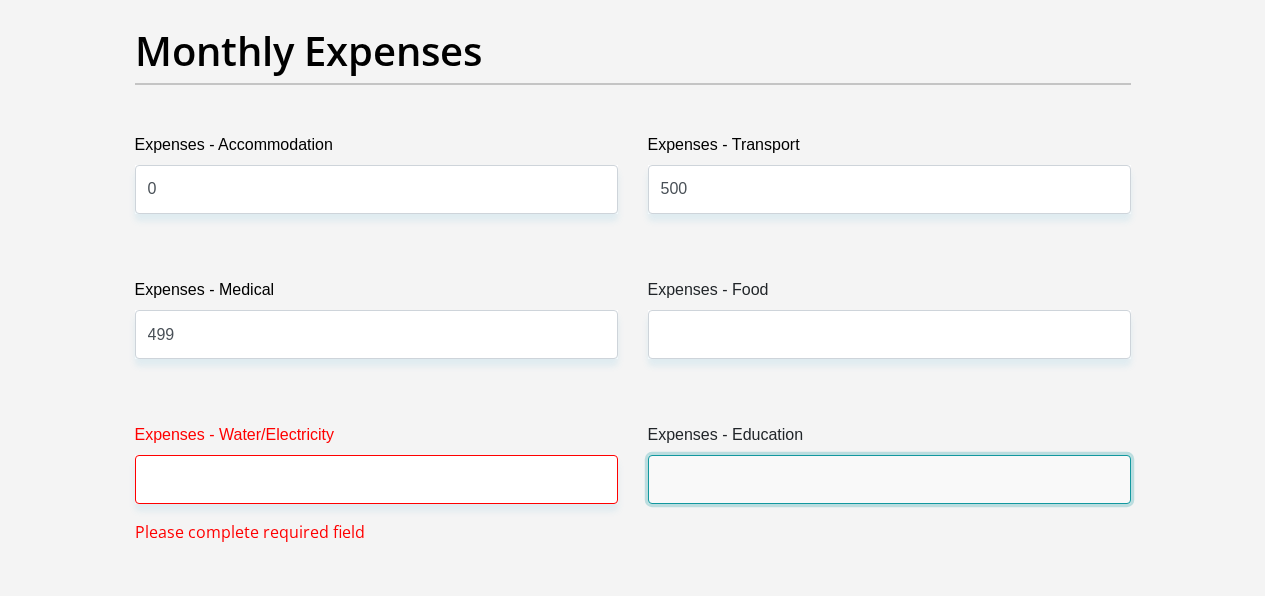 click on "Expenses - Education" at bounding box center (889, 479) 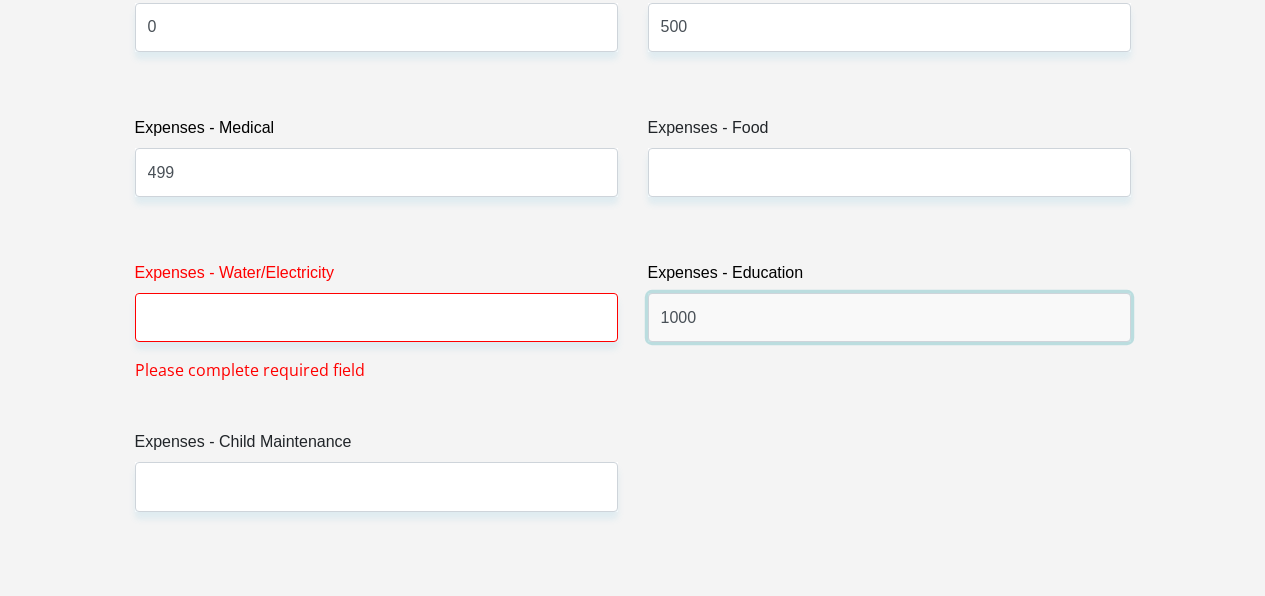scroll, scrollTop: 3119, scrollLeft: 0, axis: vertical 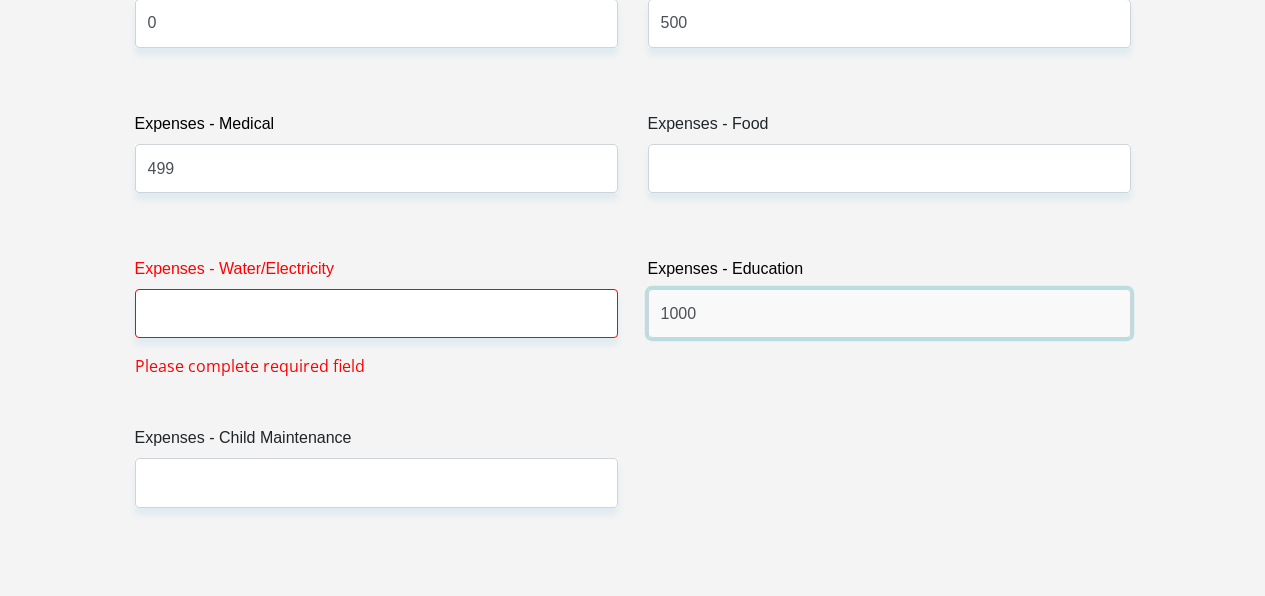 type on "1000" 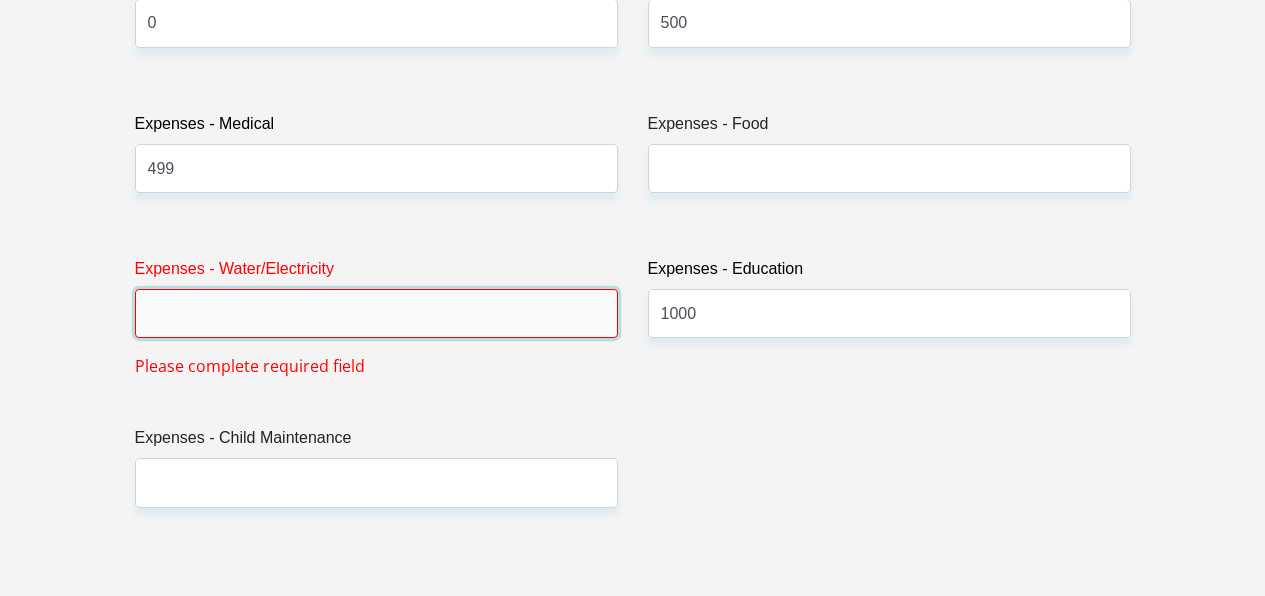 click on "Expenses - Water/Electricity" at bounding box center [376, 313] 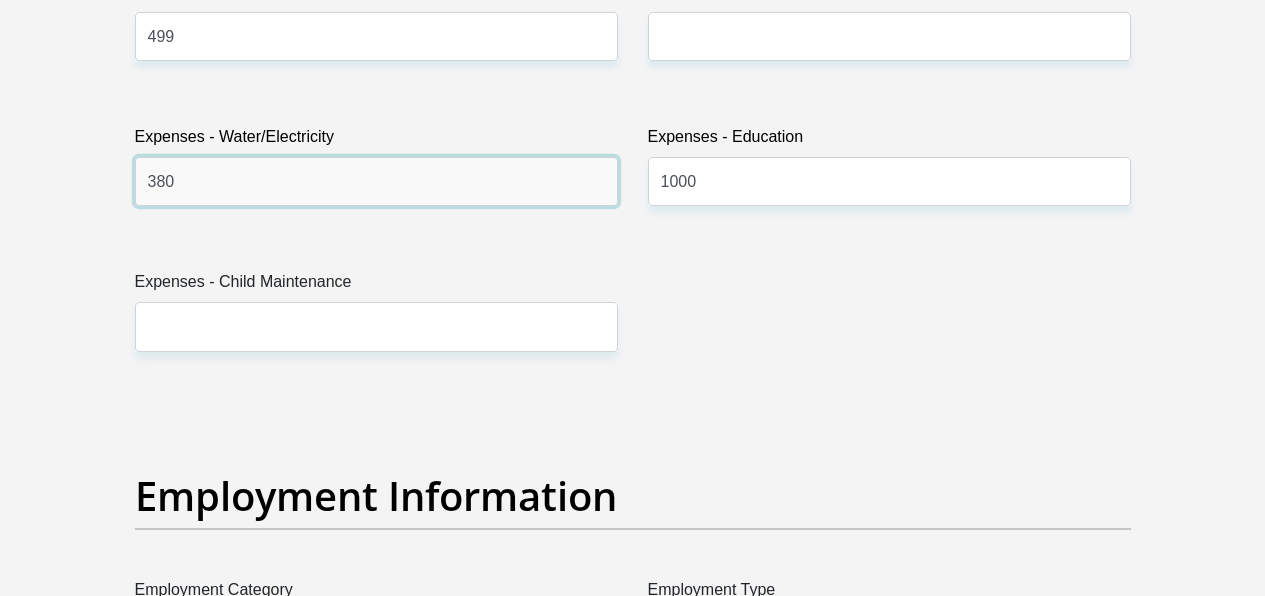 scroll, scrollTop: 3284, scrollLeft: 0, axis: vertical 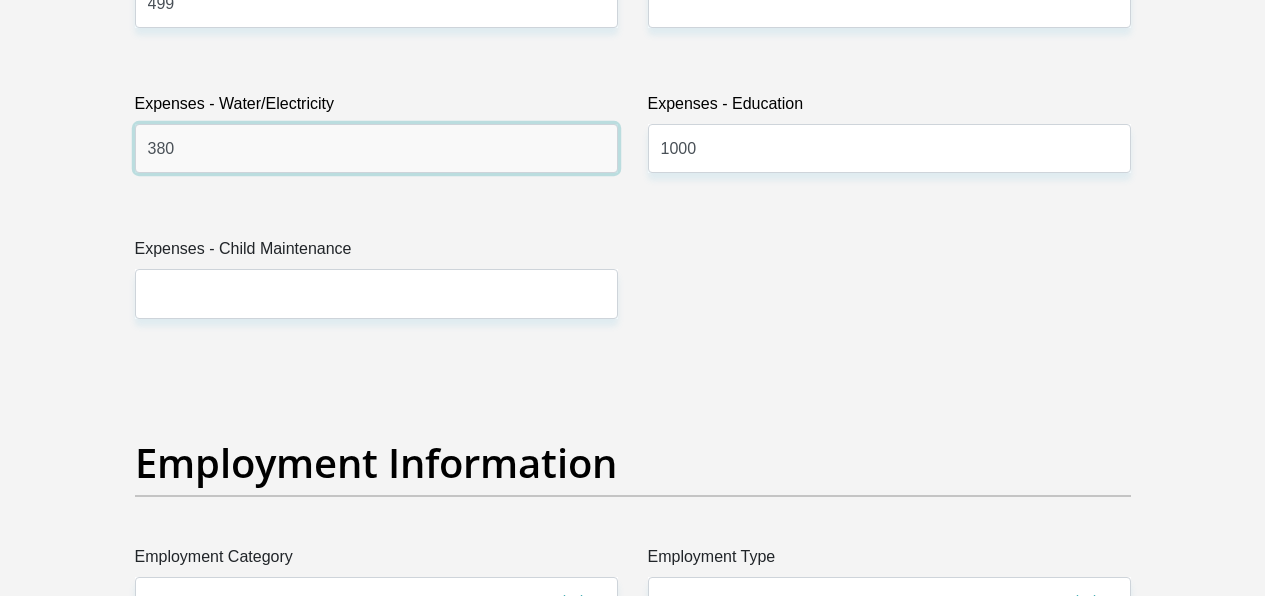 type on "380" 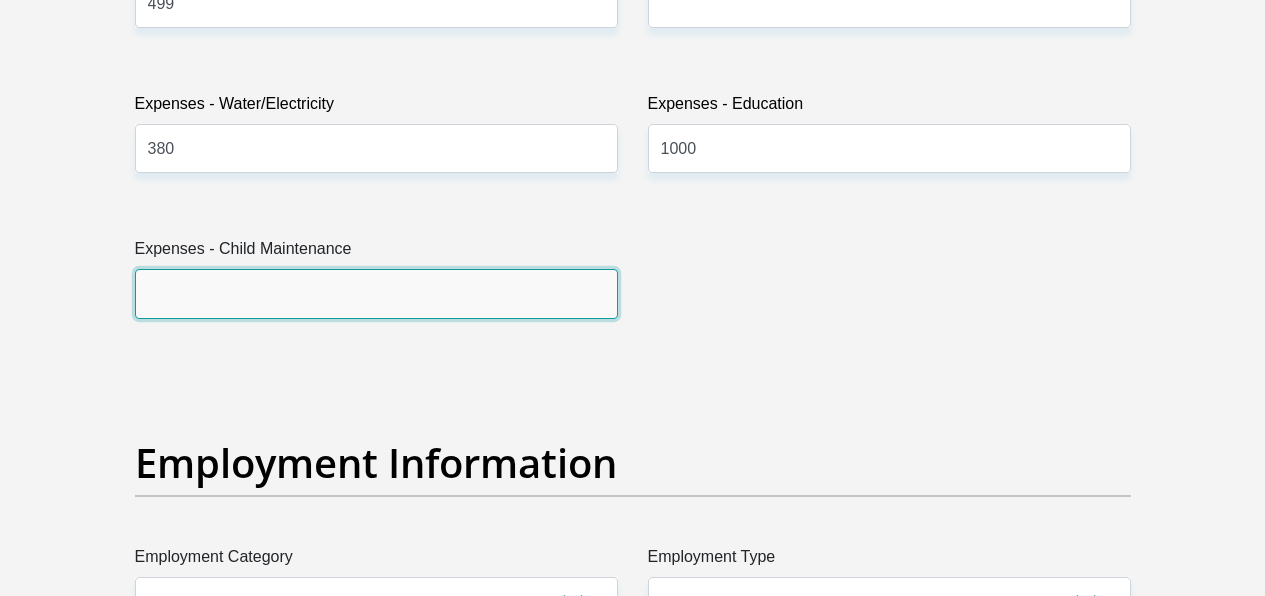 click on "Expenses - Child Maintenance" at bounding box center (376, 293) 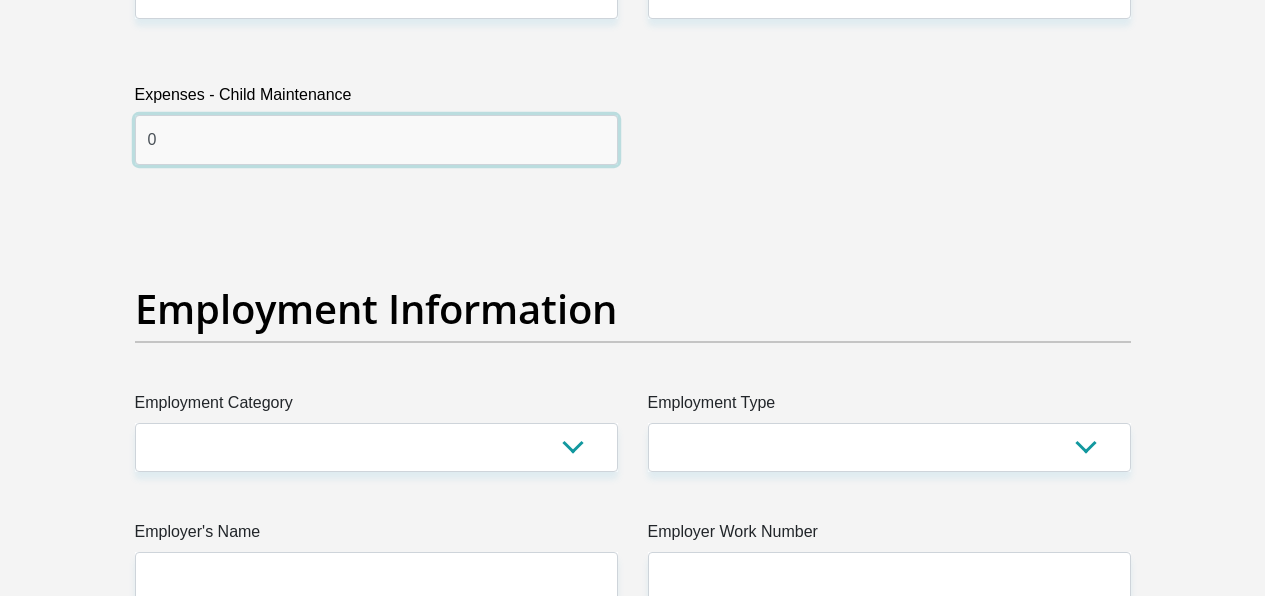 scroll, scrollTop: 3442, scrollLeft: 0, axis: vertical 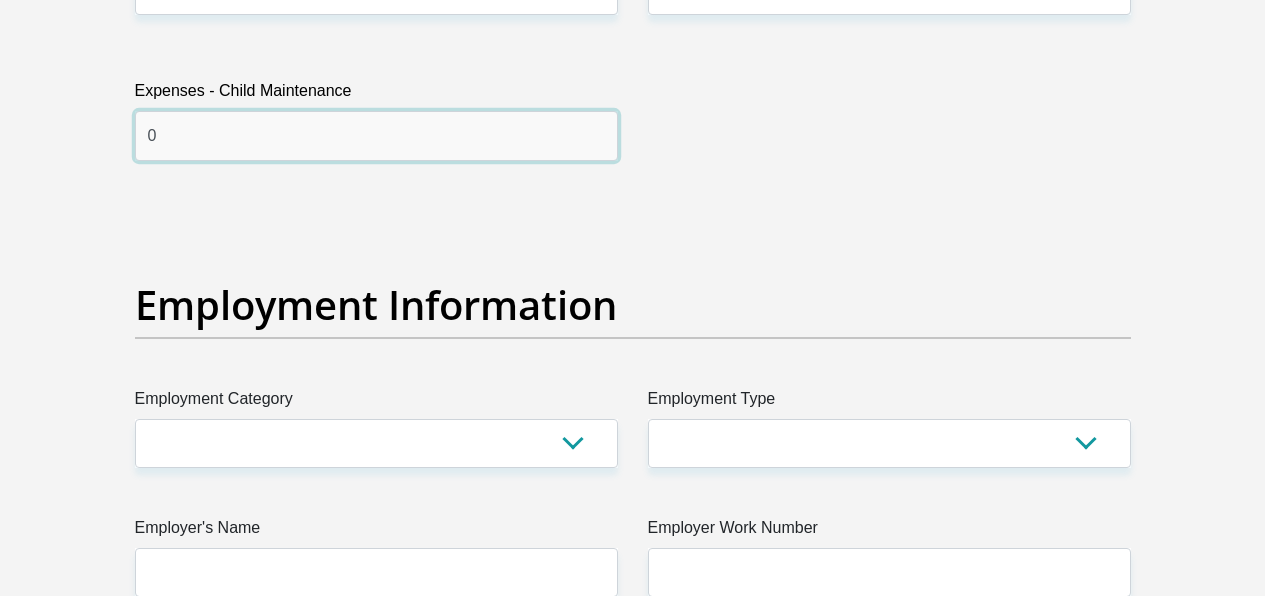 type on "0" 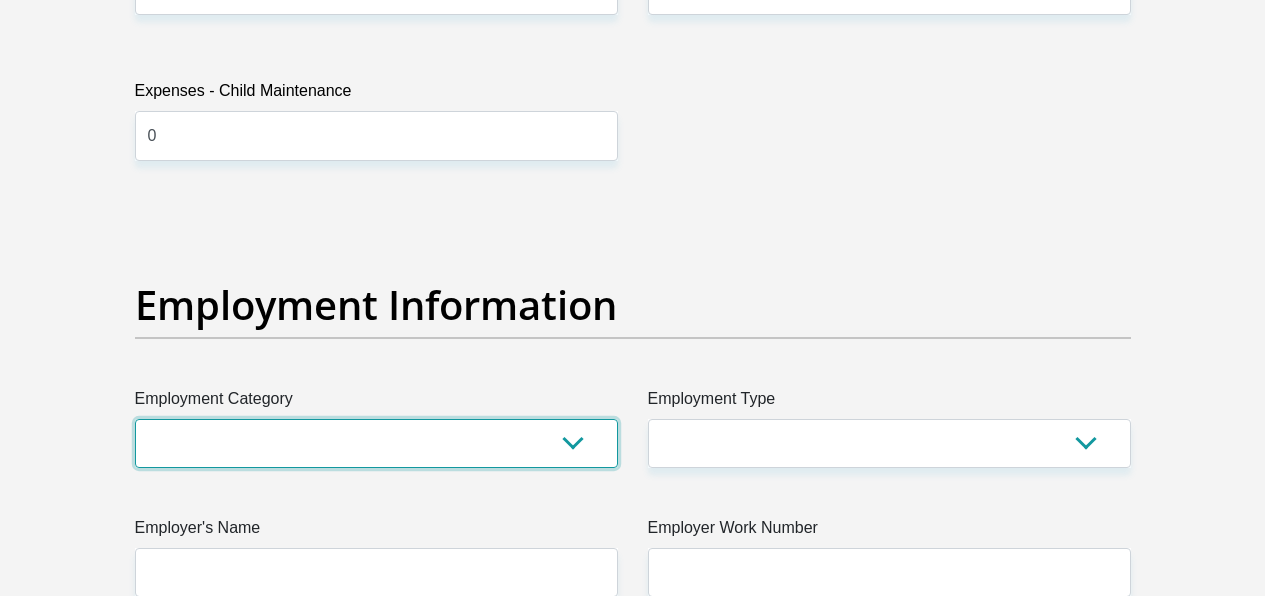 click on "AGRICULTURE
ALCOHOL & TOBACCO
CONSTRUCTION MATERIALS
METALLURGY
EQUIPMENT FOR RENEWABLE ENERGY
SPECIALIZED CONTRACTORS
CAR
GAMING (INCL. INTERNET
OTHER WHOLESALE
UNLICENSED PHARMACEUTICALS
CURRENCY EXCHANGE HOUSES
OTHER FINANCIAL INSTITUTIONS & INSURANCE
REAL ESTATE AGENTS
OIL & GAS
OTHER MATERIALS (E.G. IRON ORE)
PRECIOUS STONES & PRECIOUS METALS
POLITICAL ORGANIZATIONS
RELIGIOUS ORGANIZATIONS(NOT SECTS)
ACTI. HAVING BUSINESS DEAL WITH PUBLIC ADMINISTRATION
LAUNDROMATS" at bounding box center [376, 443] 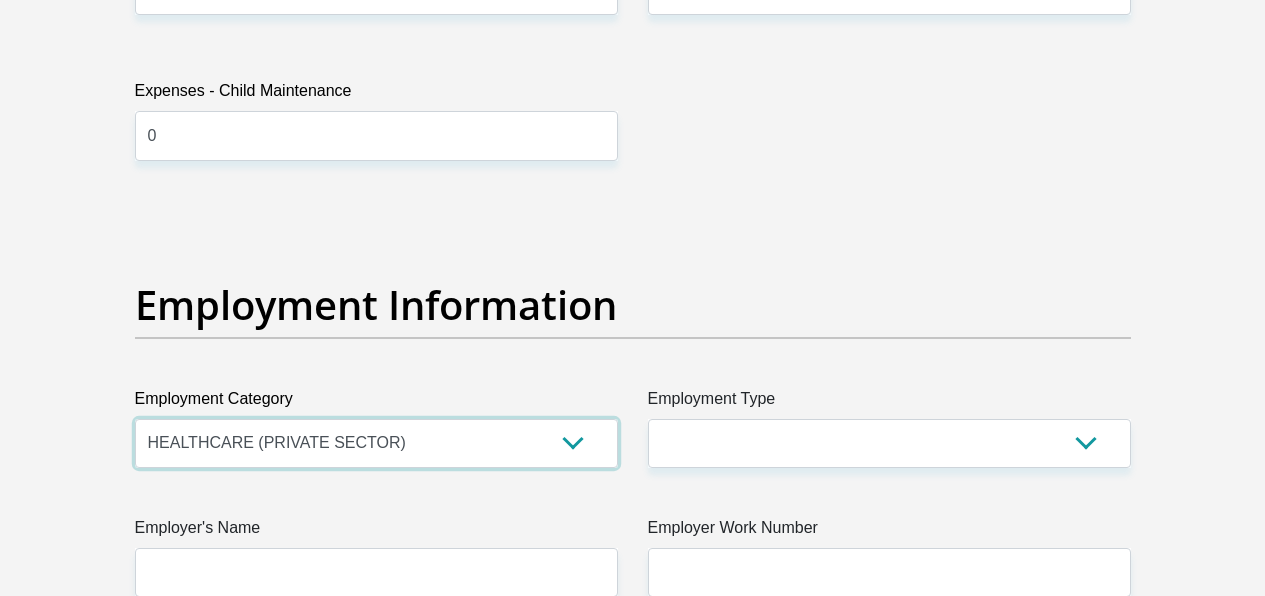 click on "AGRICULTURE
ALCOHOL & TOBACCO
CONSTRUCTION MATERIALS
METALLURGY
EQUIPMENT FOR RENEWABLE ENERGY
SPECIALIZED CONTRACTORS
CAR
GAMING (INCL. INTERNET
OTHER WHOLESALE
UNLICENSED PHARMACEUTICALS
CURRENCY EXCHANGE HOUSES
OTHER FINANCIAL INSTITUTIONS & INSURANCE
REAL ESTATE AGENTS
OIL & GAS
OTHER MATERIALS (E.G. IRON ORE)
PRECIOUS STONES & PRECIOUS METALS
POLITICAL ORGANIZATIONS
RELIGIOUS ORGANIZATIONS(NOT SECTS)
ACTI. HAVING BUSINESS DEAL WITH PUBLIC ADMINISTRATION
LAUNDROMATS" at bounding box center (376, 443) 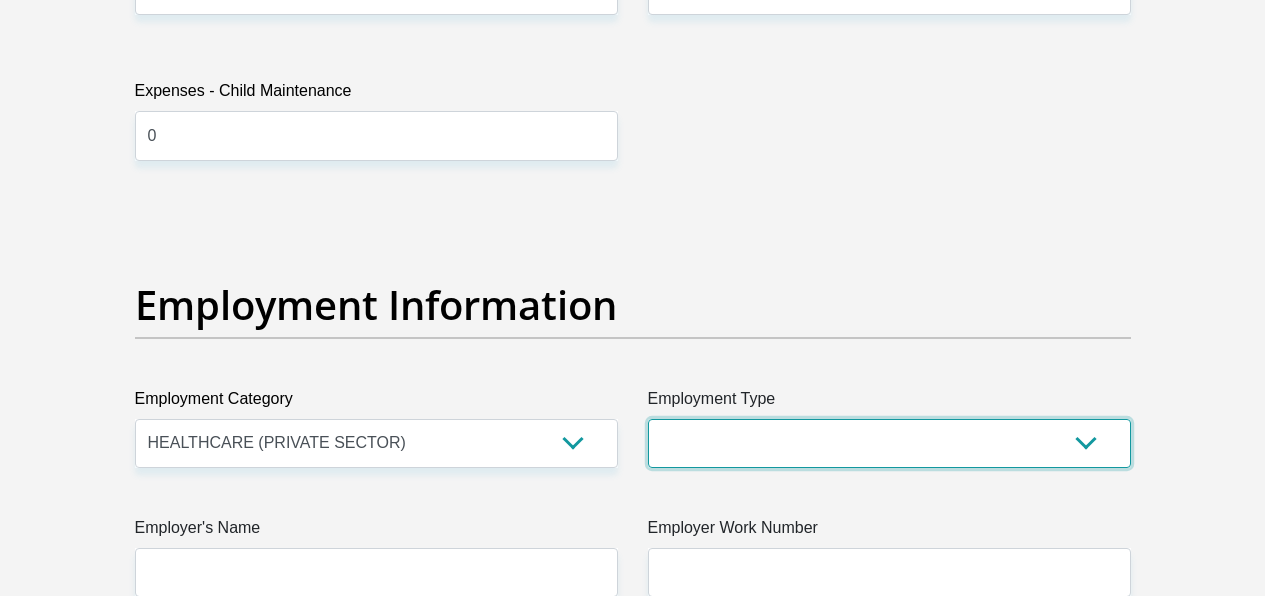 click on "College/Lecturer
Craft Seller
Creative
Driver
Executive
Farmer
Forces - Non Commissioned
Forces - Officer
Hawker
Housewife
Labourer
Licenced Professional
Manager
Miner
Non Licenced Professional
Office Staff/Clerk
Outside Worker
Pensioner
Permanent Teacher
Production/Manufacturing
Sales
Self-Employed
Semi-Professional Worker
Service Industry  Social Worker  Student" at bounding box center (889, 443) 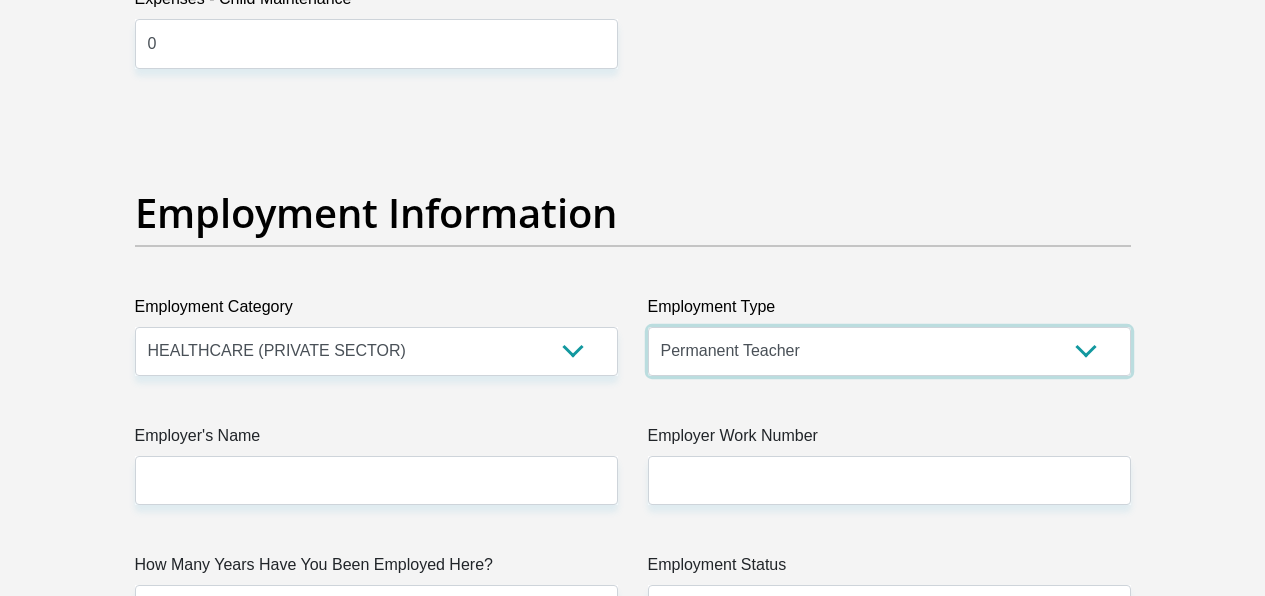 scroll, scrollTop: 3567, scrollLeft: 0, axis: vertical 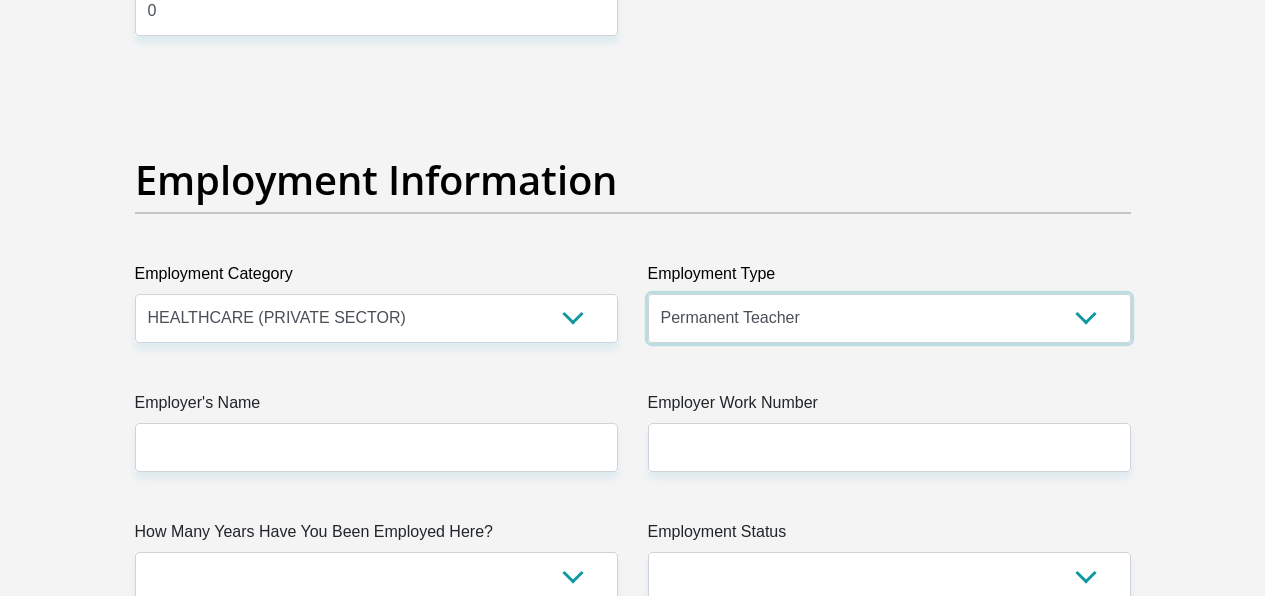 click on "College/Lecturer
Craft Seller
Creative
Driver
Executive
Farmer
Forces - Non Commissioned
Forces - Officer
Hawker
Housewife
Labourer
Licenced Professional
Manager
Miner
Non Licenced Professional
Office Staff/Clerk
Outside Worker
Pensioner
Permanent Teacher
Production/Manufacturing
Sales
Self-Employed
Semi-Professional Worker
Service Industry  Social Worker  Student" at bounding box center (889, 318) 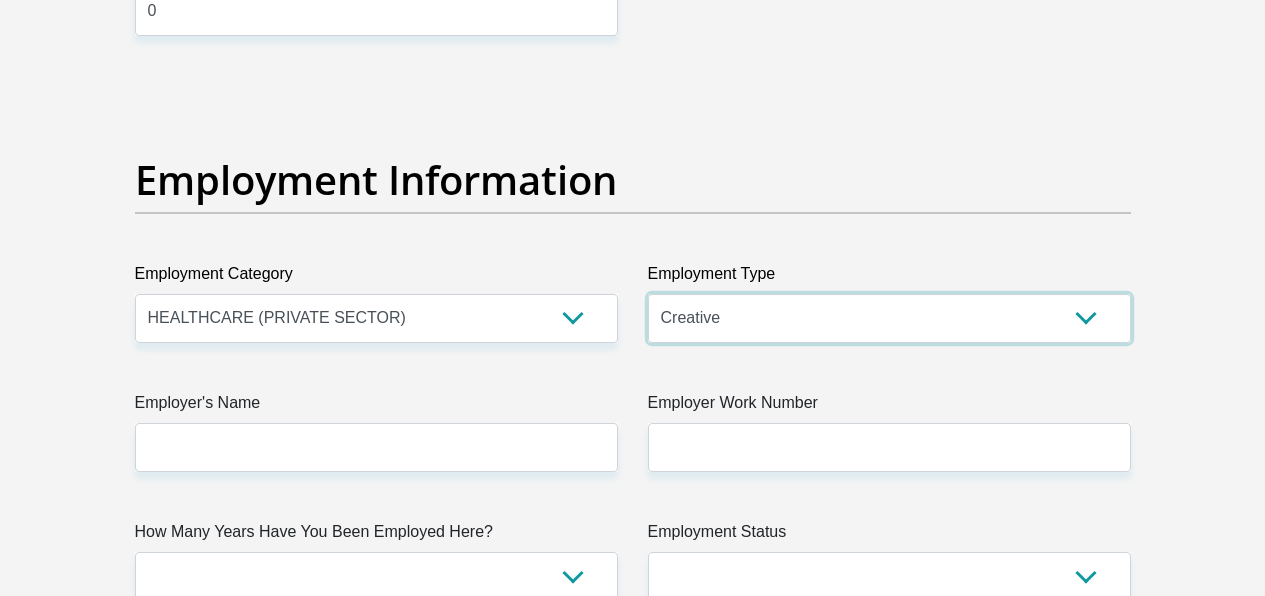 click on "College/Lecturer
Craft Seller
Creative
Driver
Executive
Farmer
Forces - Non Commissioned
Forces - Officer
Hawker
Housewife
Labourer
Licenced Professional
Manager
Miner
Non Licenced Professional
Office Staff/Clerk
Outside Worker
Pensioner
Permanent Teacher
Production/Manufacturing
Sales
Self-Employed
Semi-Professional Worker
Service Industry  Social Worker  Student" at bounding box center [889, 318] 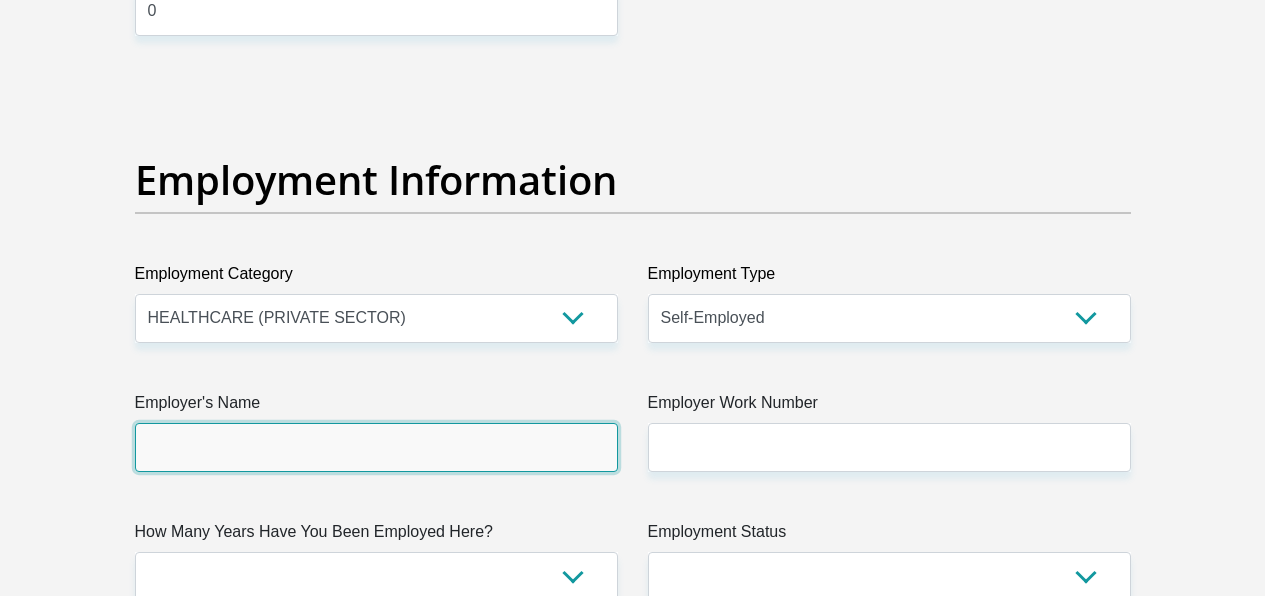click on "Employer's Name" at bounding box center [376, 447] 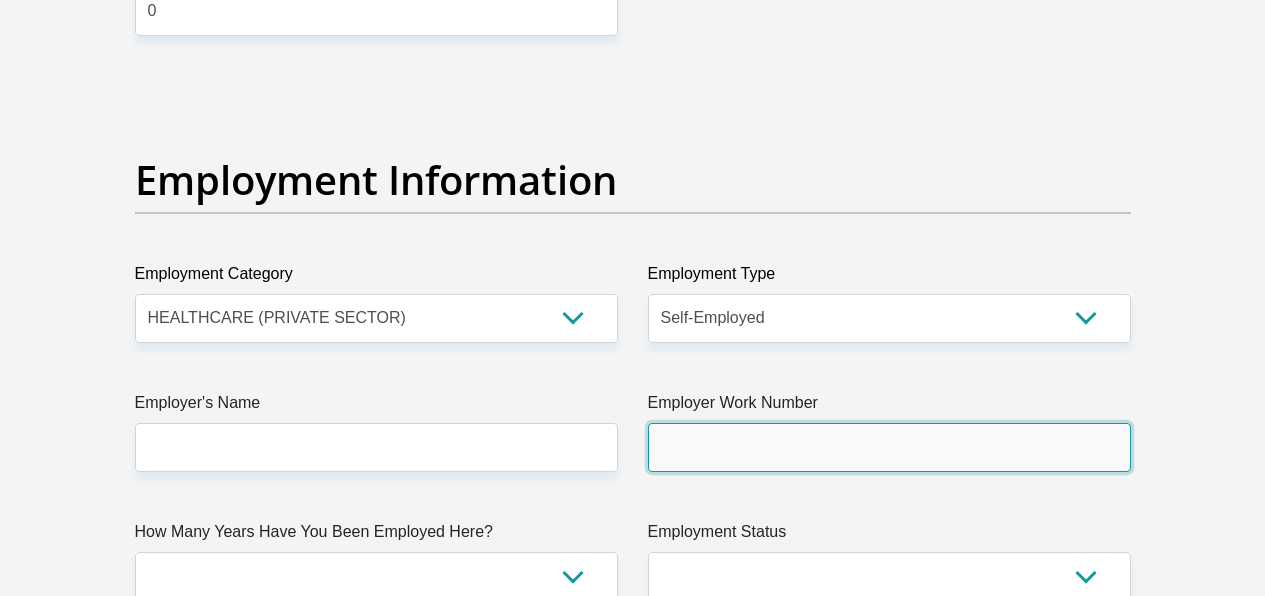 click on "Employer Work Number" at bounding box center (889, 447) 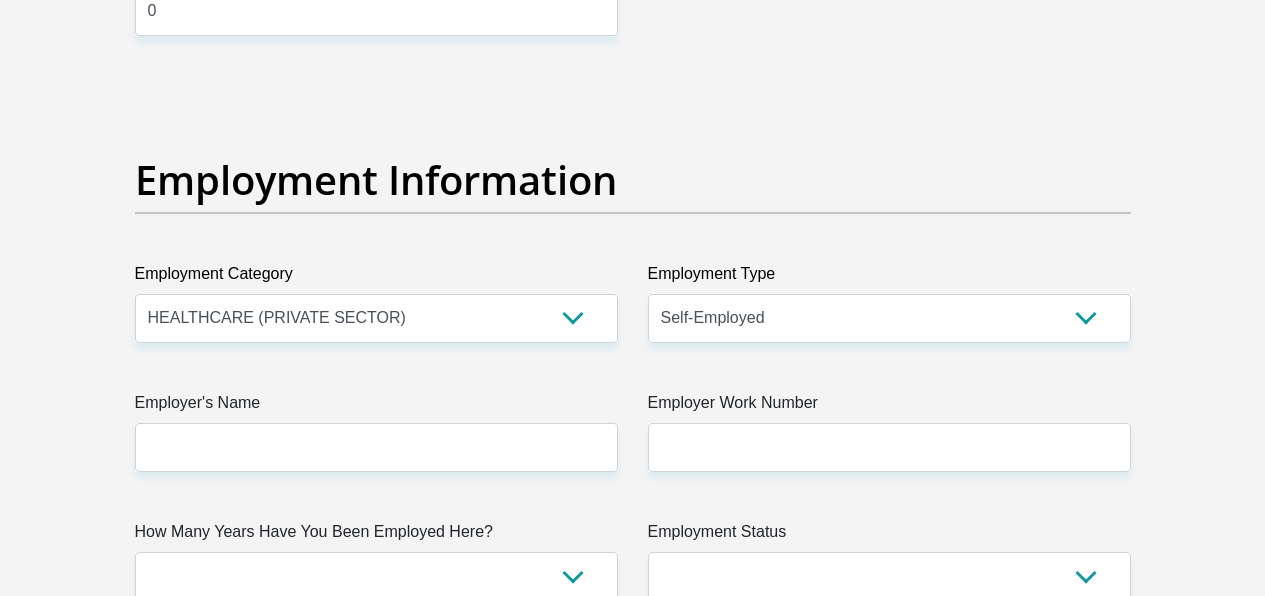 click on "How Many Years Have You Been Employed Here?" at bounding box center (376, 536) 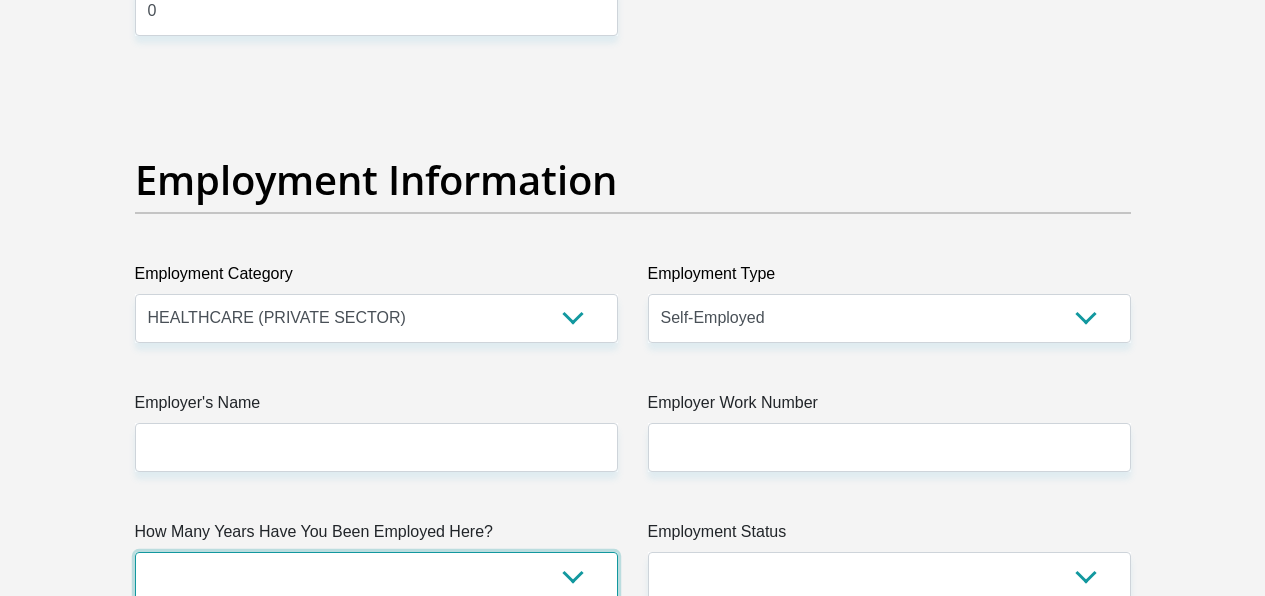 click on "less than 1 year
1-3 years
3-5 years
5+ years" at bounding box center [376, 576] 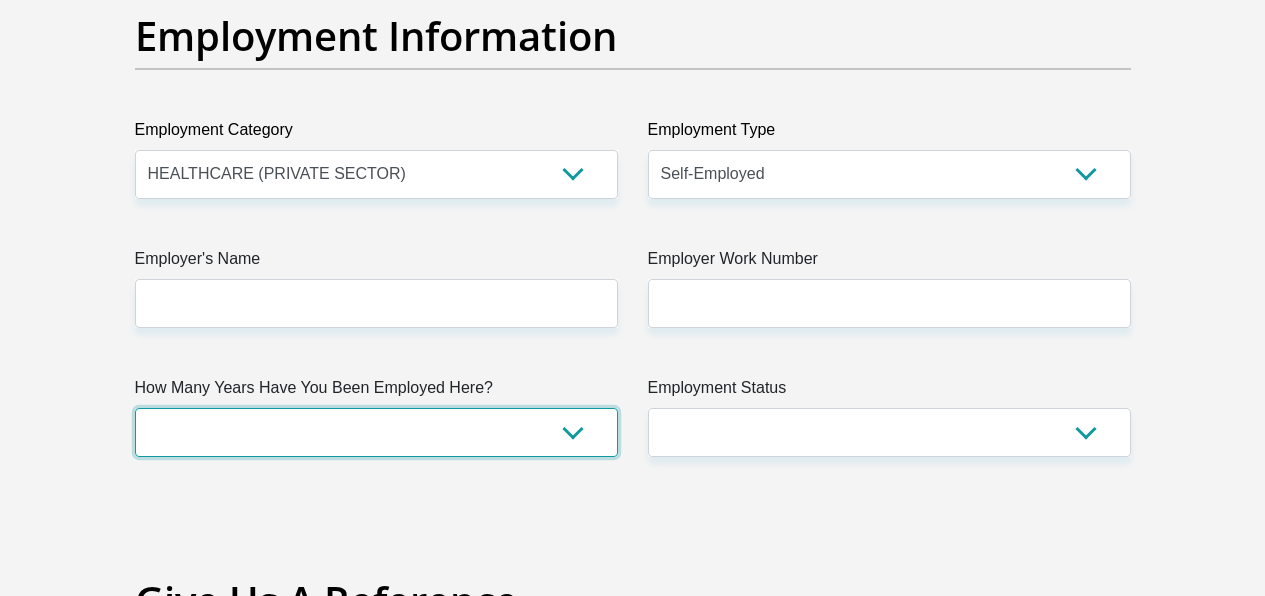 scroll, scrollTop: 3714, scrollLeft: 0, axis: vertical 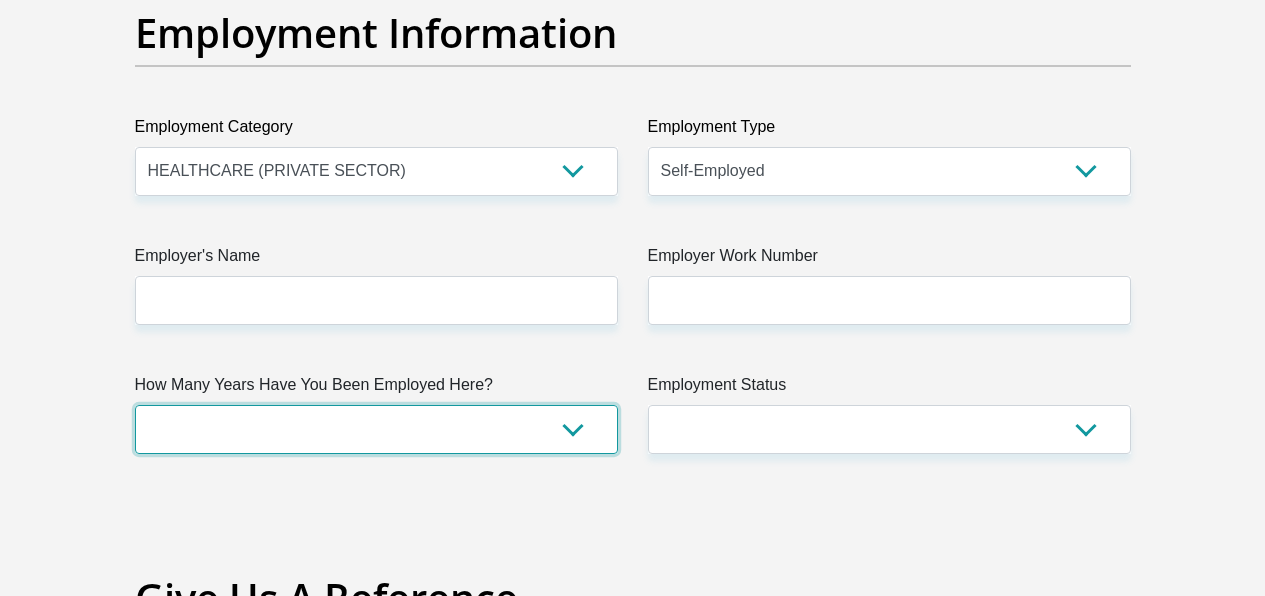 click on "less than 1 year
1-3 years
3-5 years
5+ years" at bounding box center [376, 429] 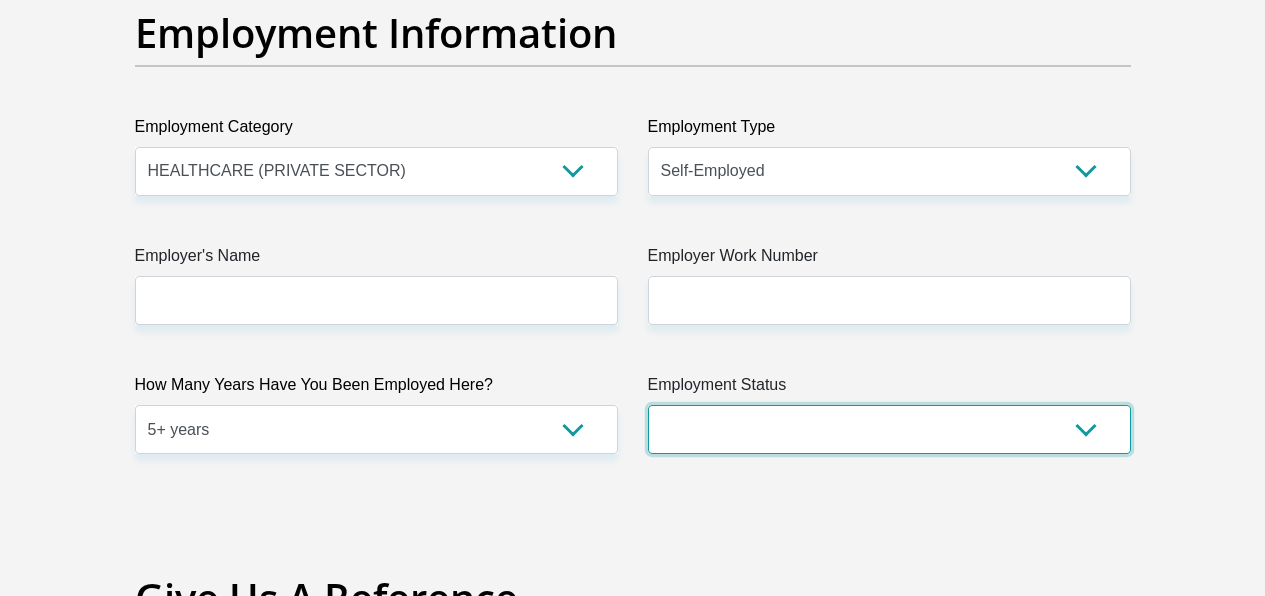 click on "Permanent/Full-time
Part-time/Casual
Contract Worker
Self-Employed
Housewife
Retired
Student
Medically Boarded
Disability
Unemployed" at bounding box center (889, 429) 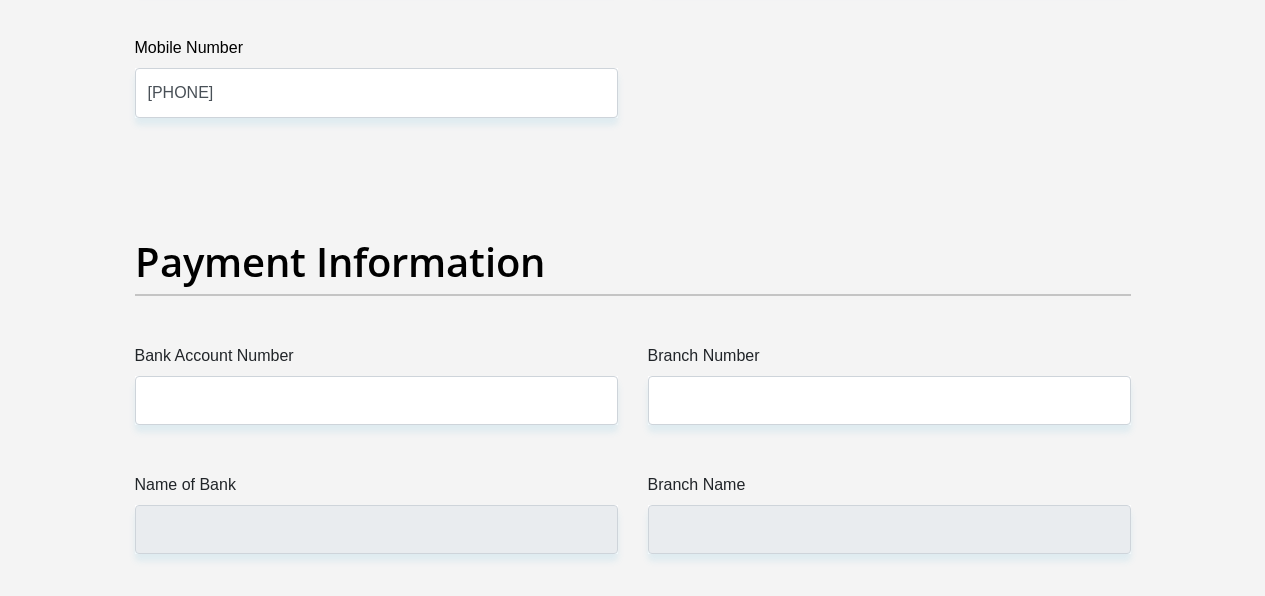 scroll, scrollTop: 4488, scrollLeft: 0, axis: vertical 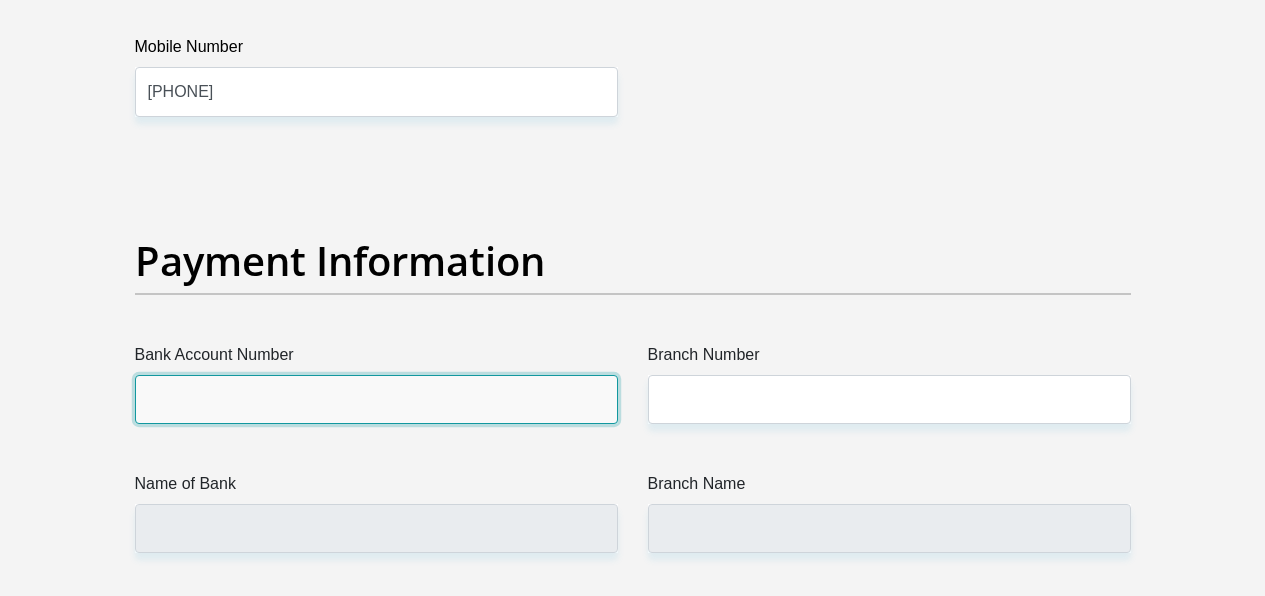 click on "Bank Account Number" at bounding box center [376, 399] 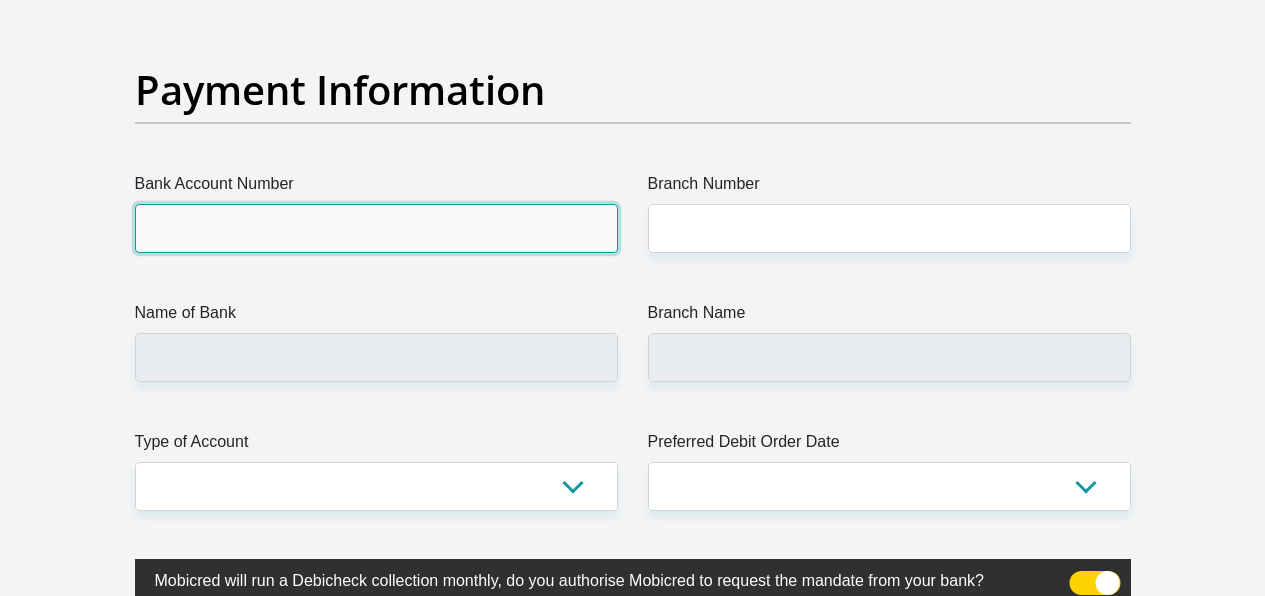scroll, scrollTop: 4689, scrollLeft: 0, axis: vertical 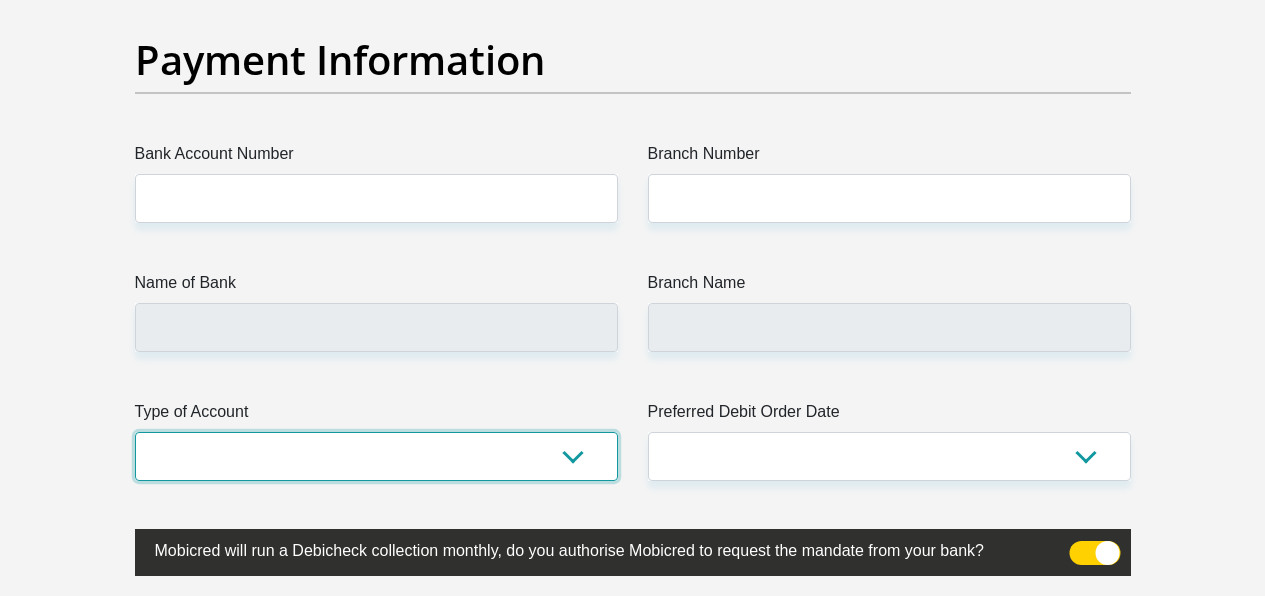 click on "Cheque
Savings" at bounding box center (376, 456) 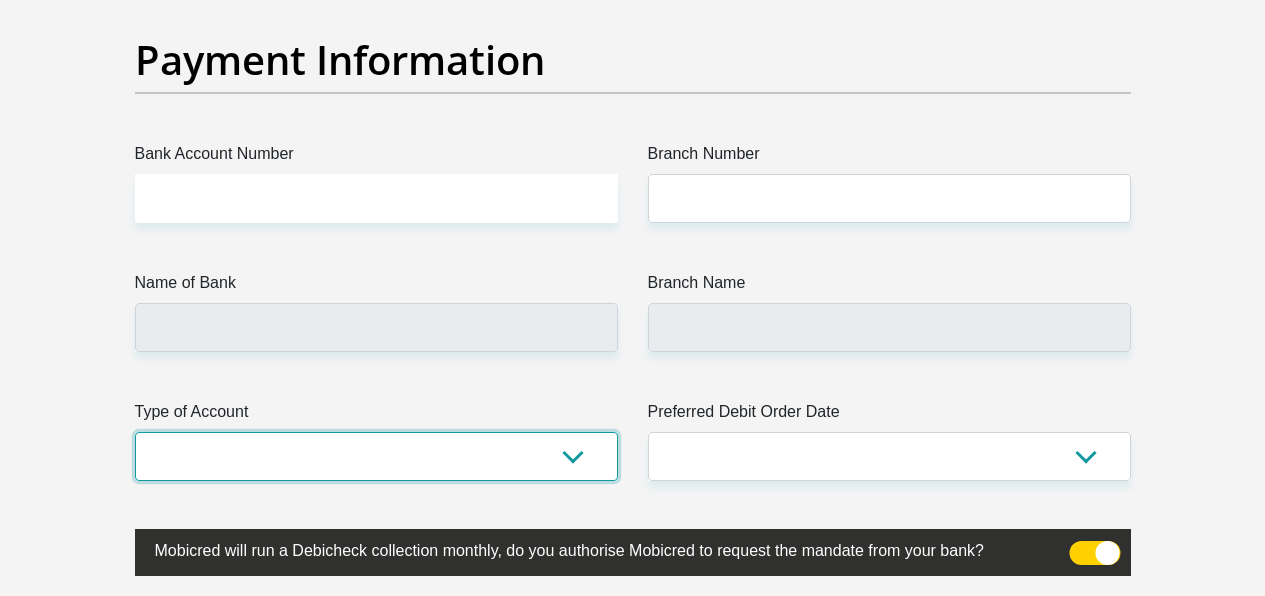 select on "CUR" 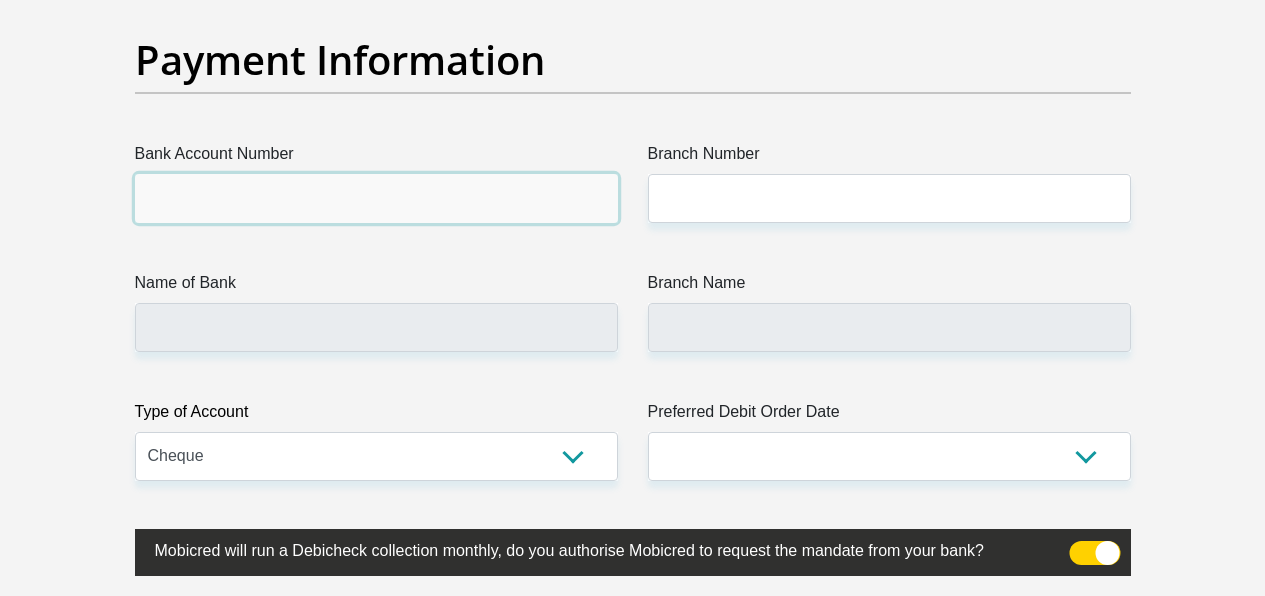 click on "Bank Account Number" at bounding box center [376, 198] 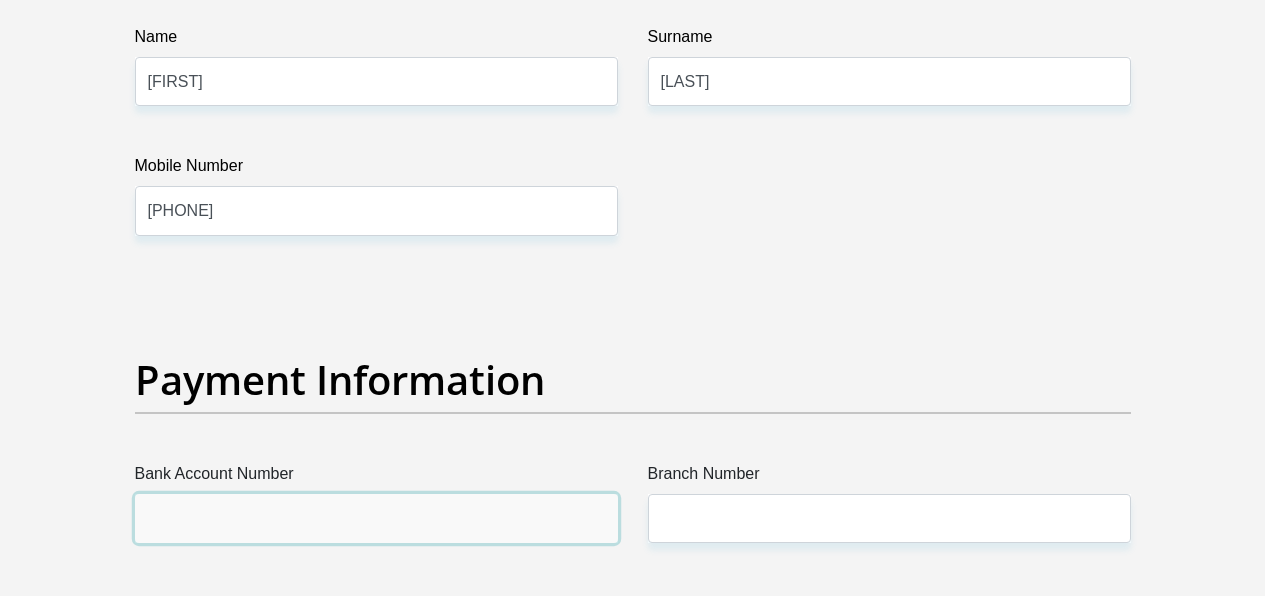scroll, scrollTop: 3770, scrollLeft: 0, axis: vertical 